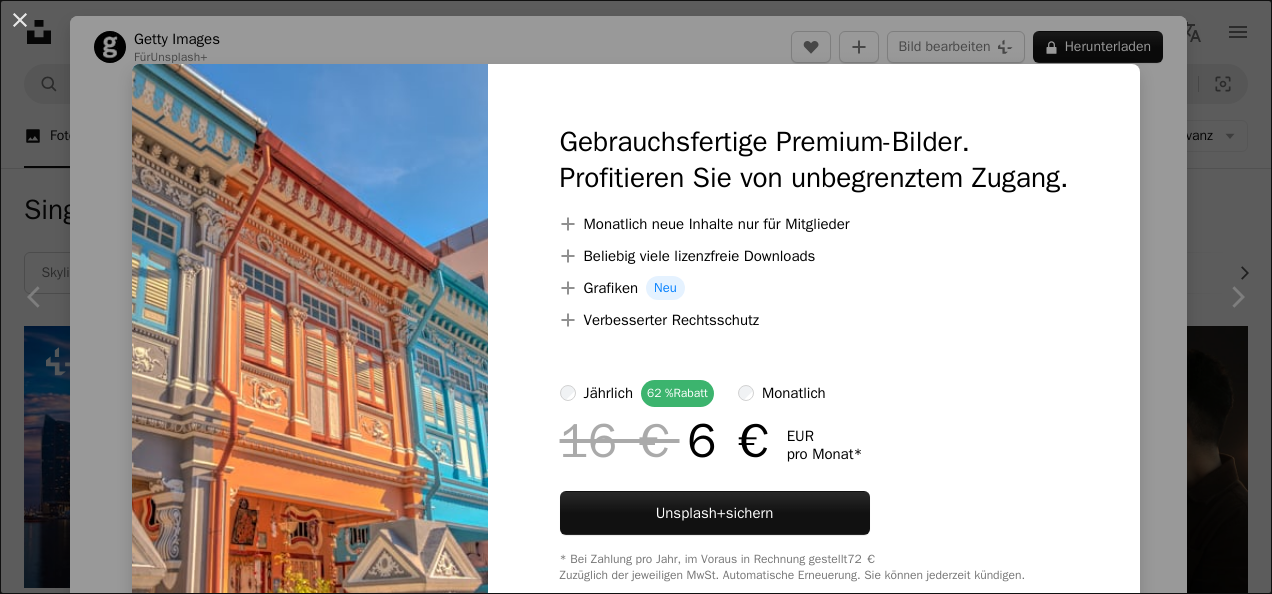 scroll, scrollTop: 1920, scrollLeft: 0, axis: vertical 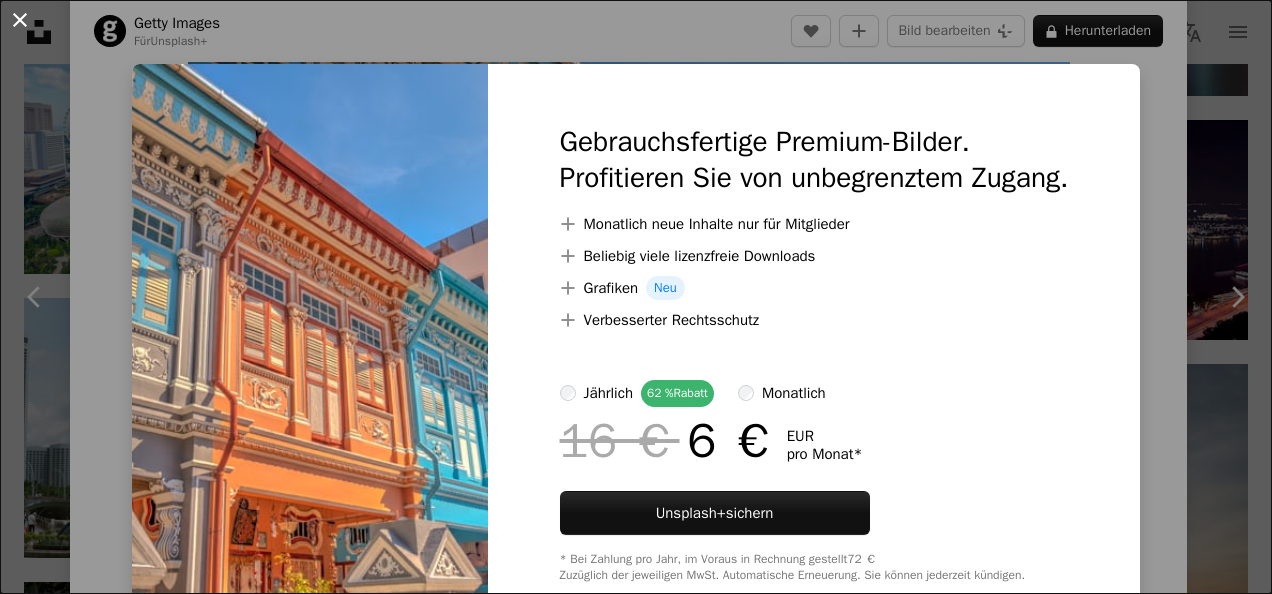 click on "An X shape" at bounding box center [20, 20] 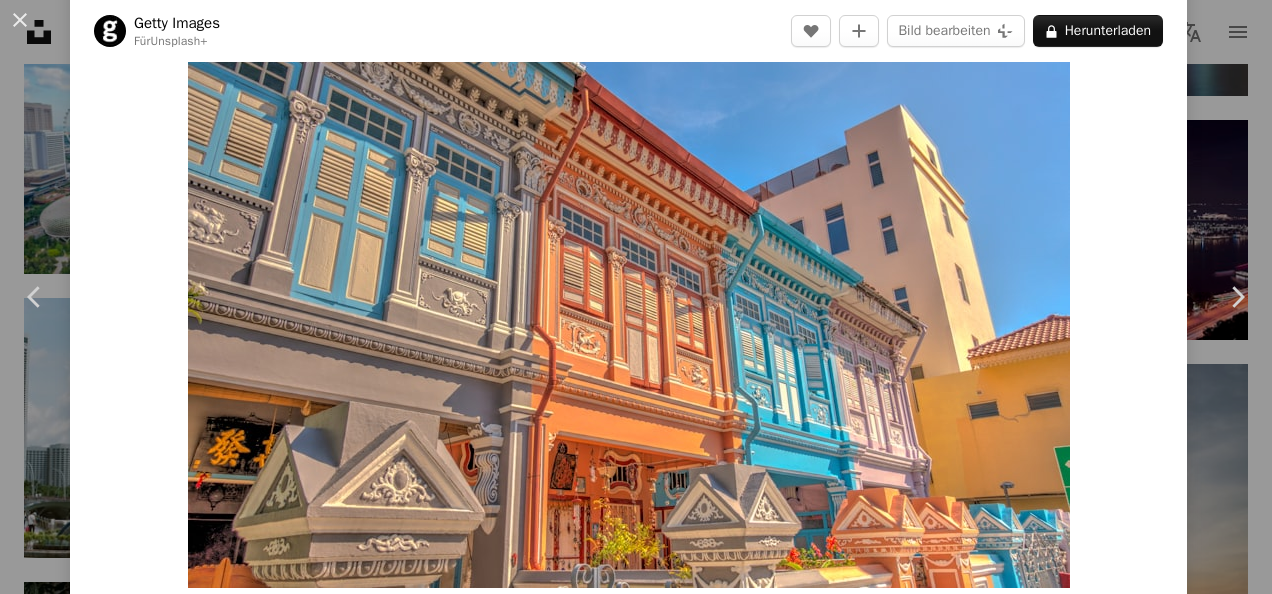 click on "An X shape" at bounding box center (20, 20) 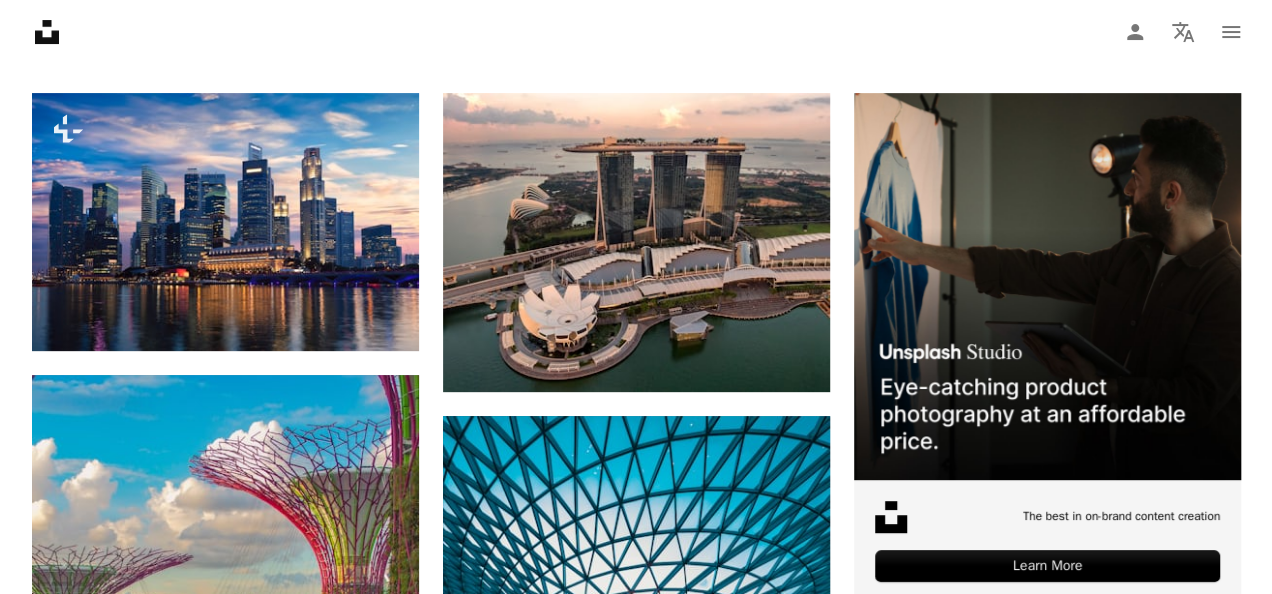 scroll, scrollTop: 240, scrollLeft: 0, axis: vertical 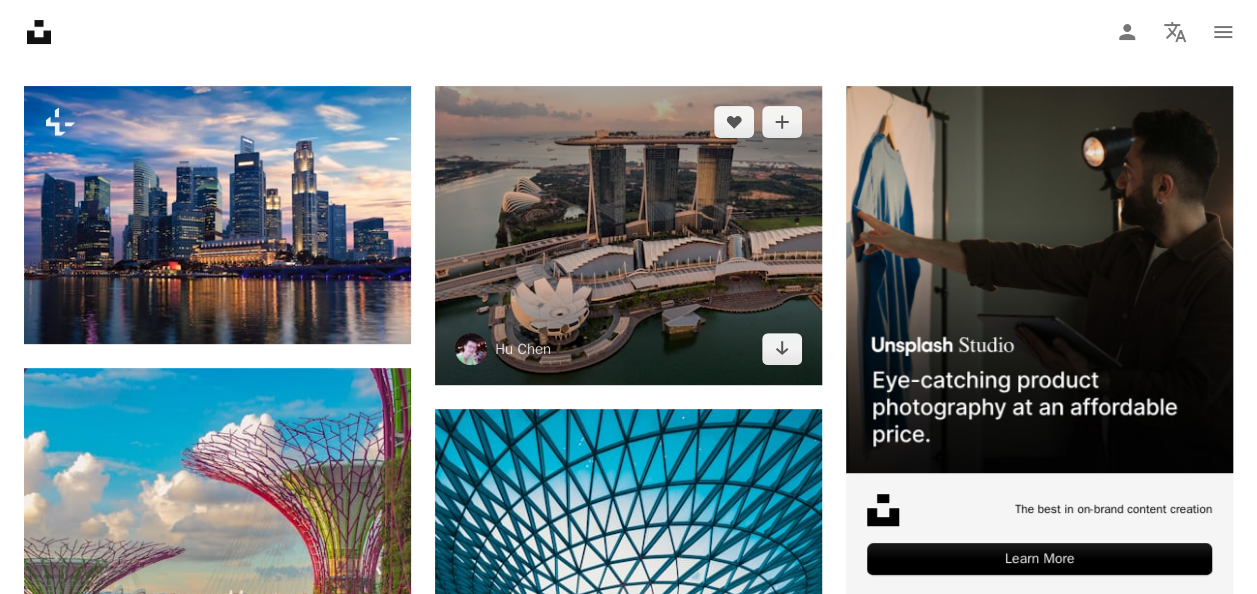 click at bounding box center (628, 235) 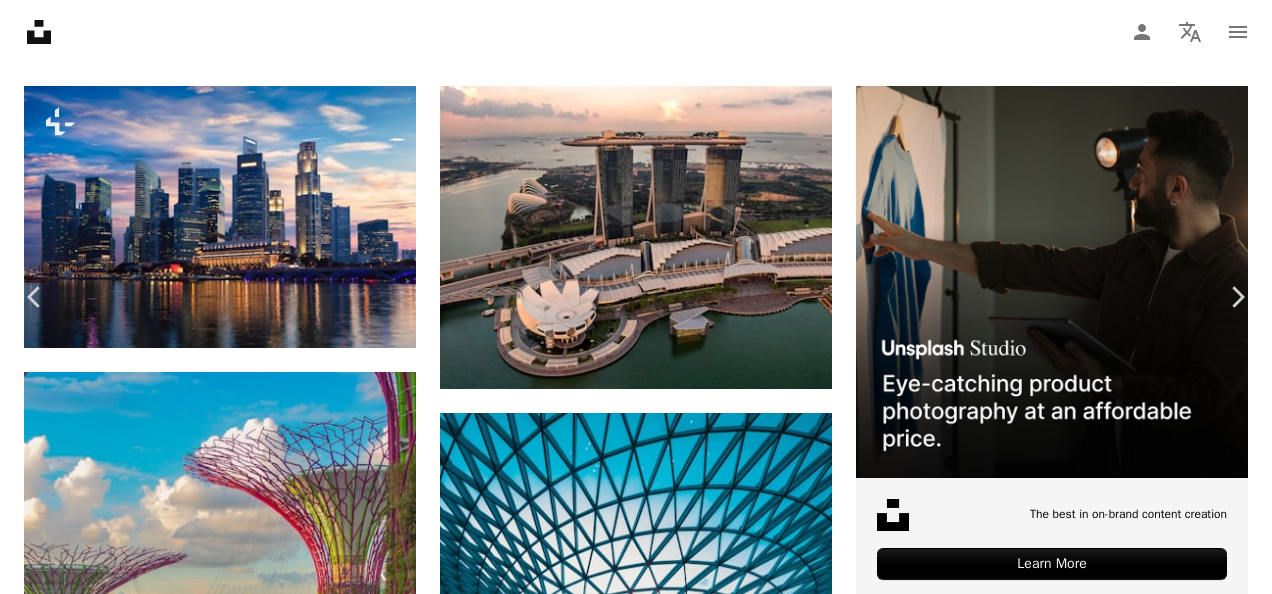 click on "Kostenlos herunterladen" at bounding box center (1041, 6840) 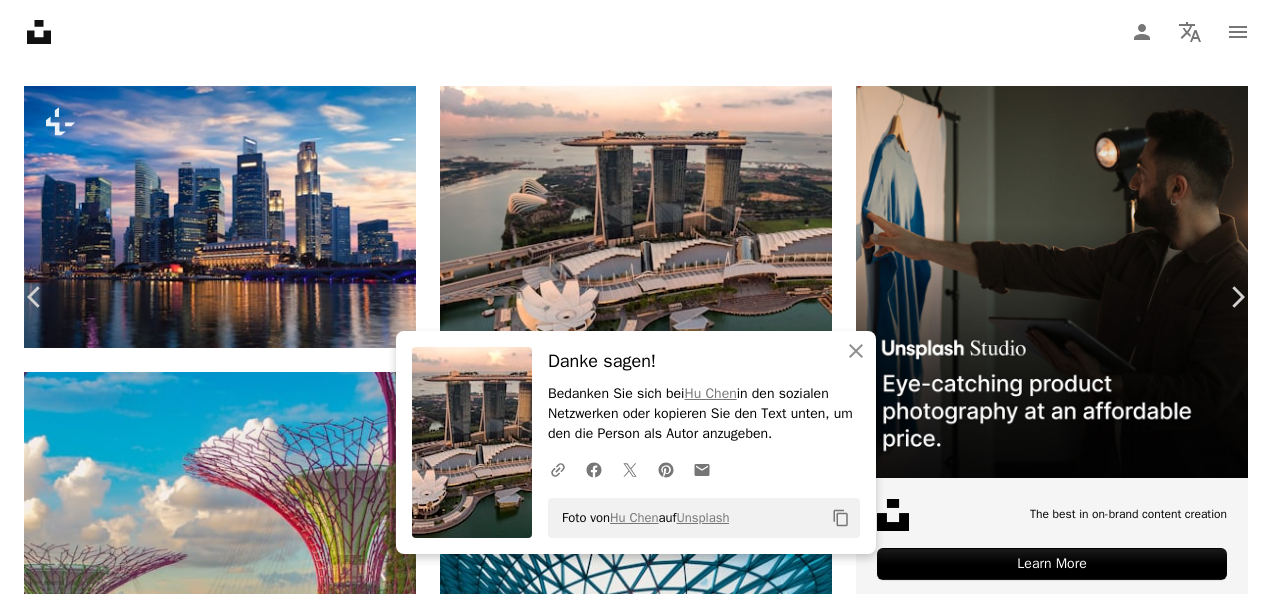 click at bounding box center [629, 7171] 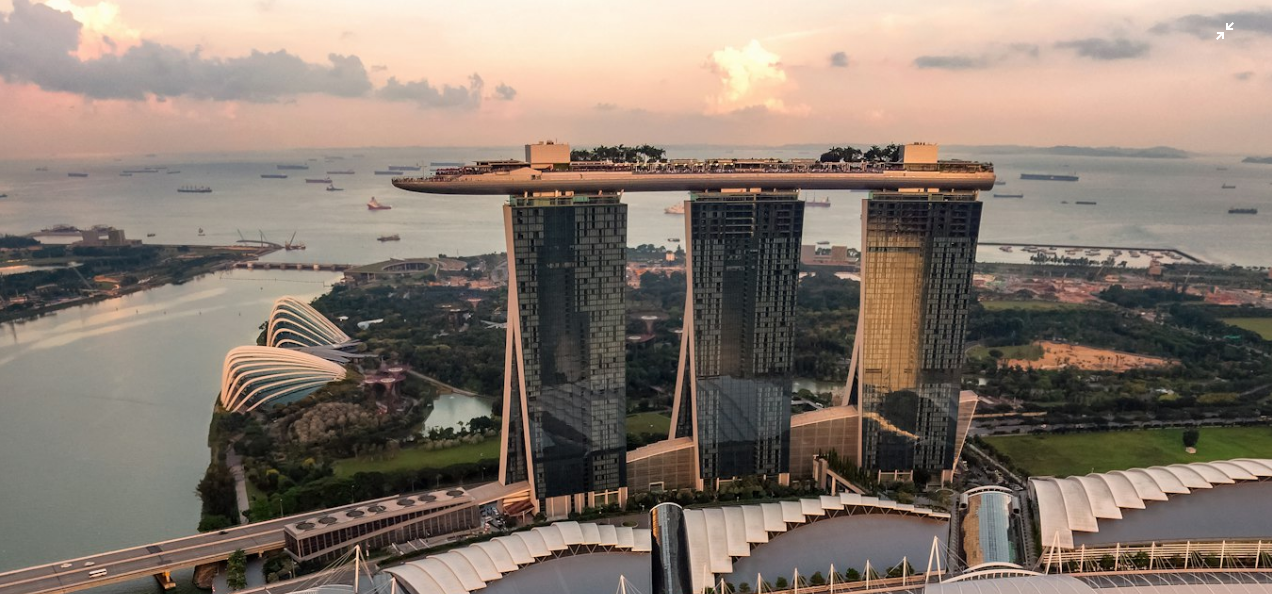 scroll, scrollTop: 183, scrollLeft: 0, axis: vertical 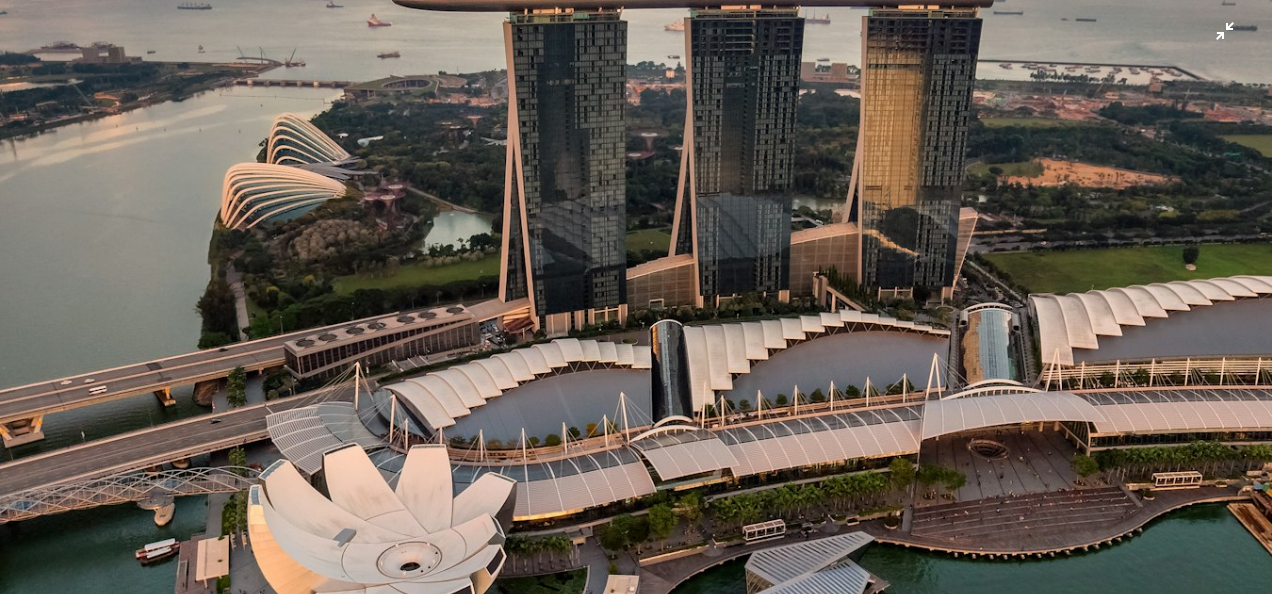click at bounding box center [636, 307] 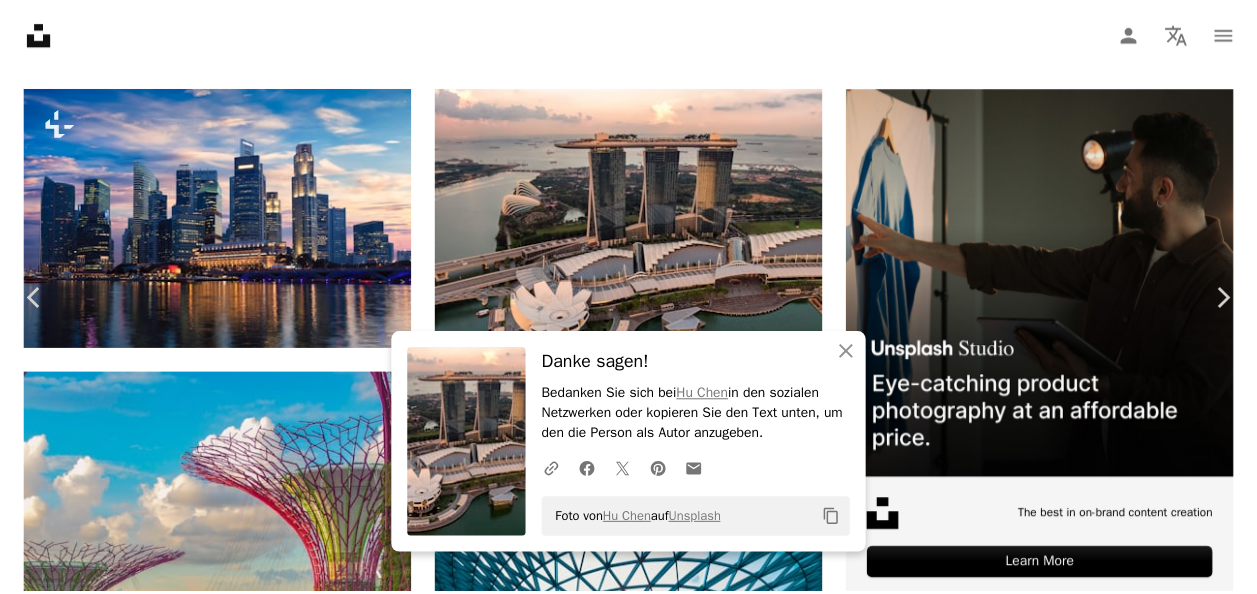 scroll, scrollTop: 74, scrollLeft: 0, axis: vertical 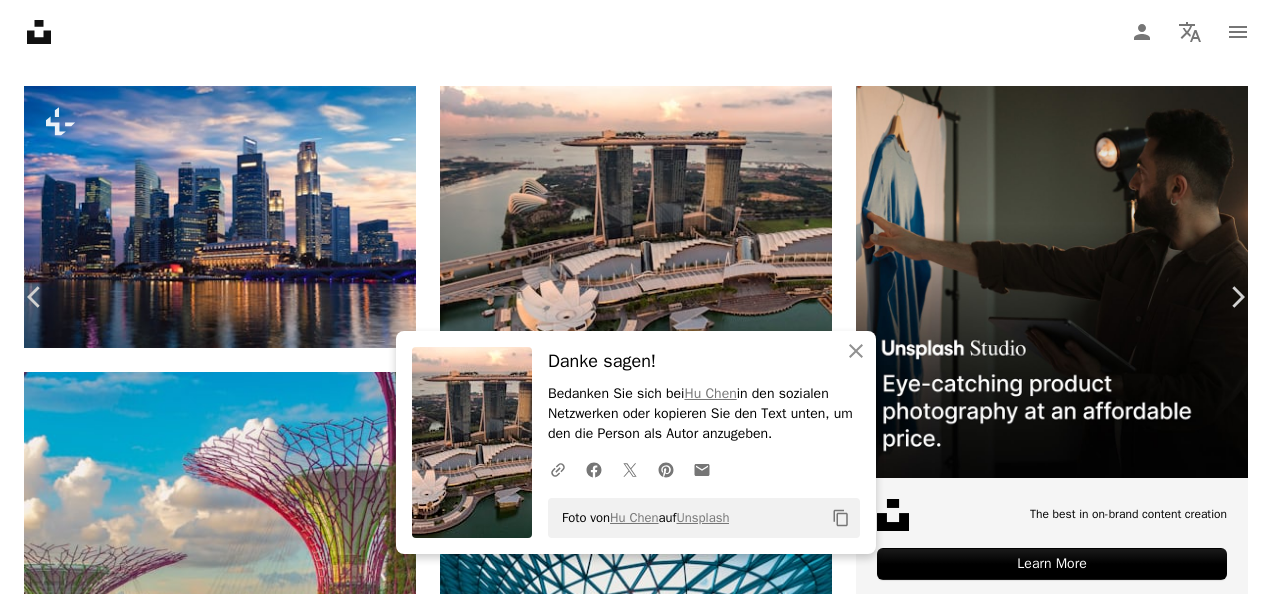 click on "An X shape" at bounding box center [20, 20] 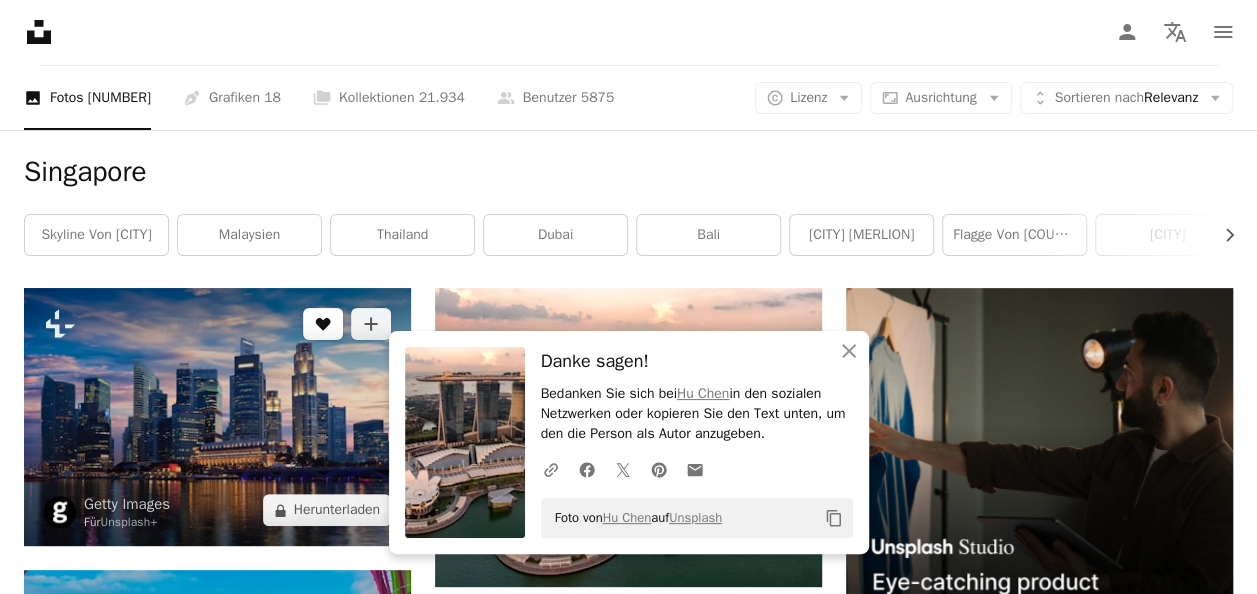 scroll, scrollTop: 0, scrollLeft: 0, axis: both 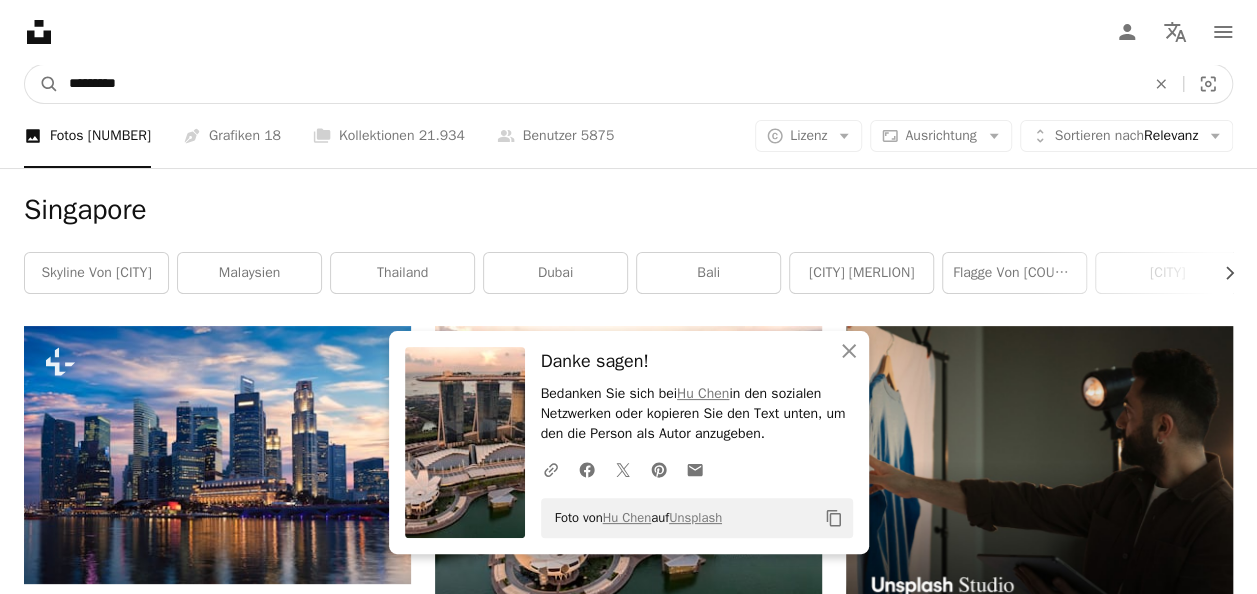 click on "*********" at bounding box center [599, 84] 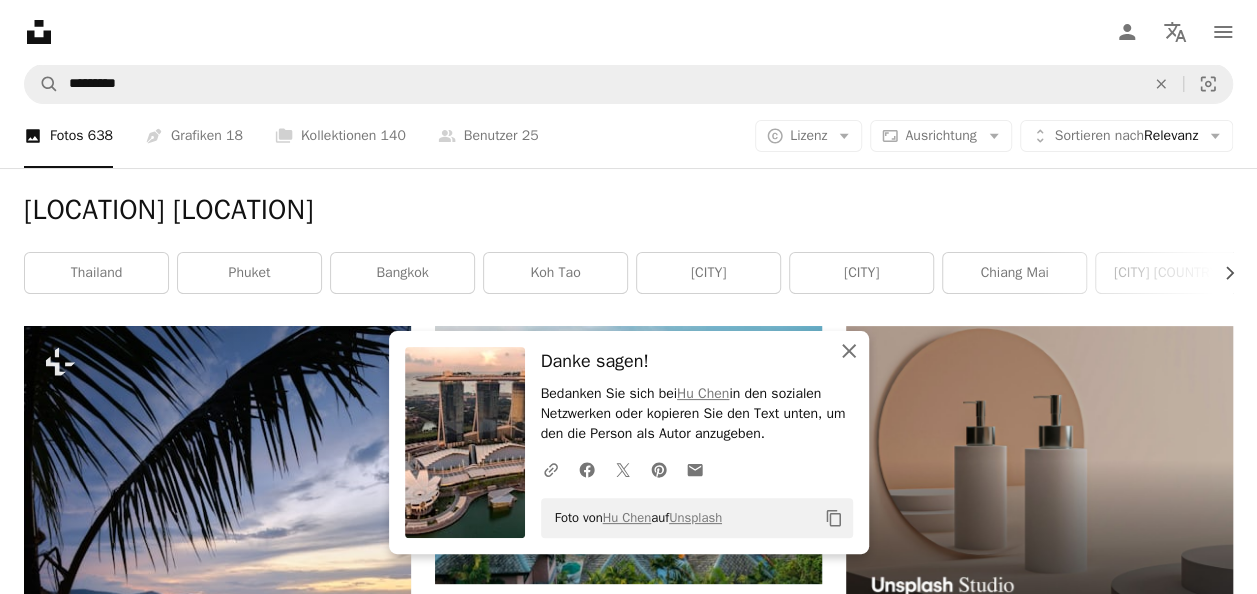 click on "An X shape" 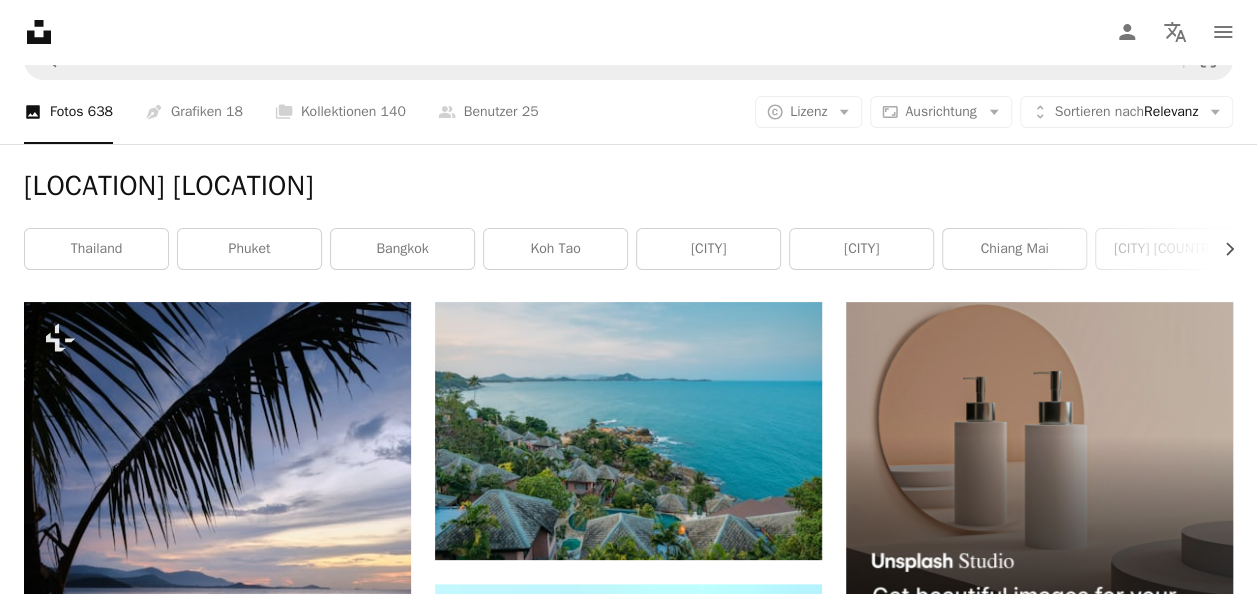 scroll, scrollTop: 0, scrollLeft: 0, axis: both 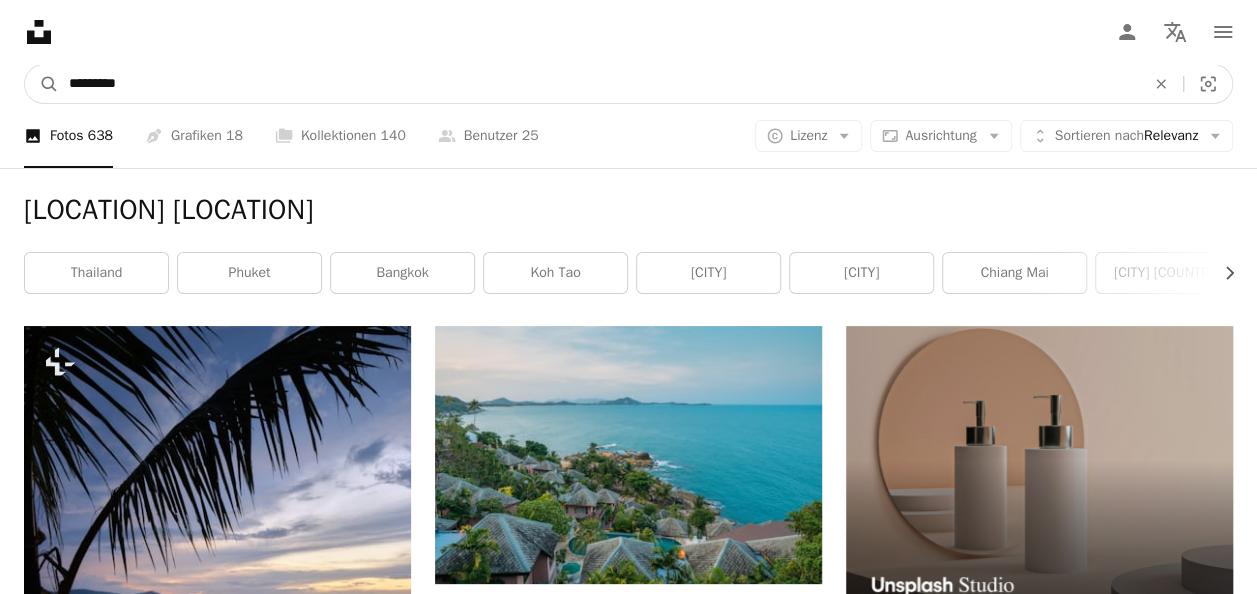 click on "*********" at bounding box center (599, 84) 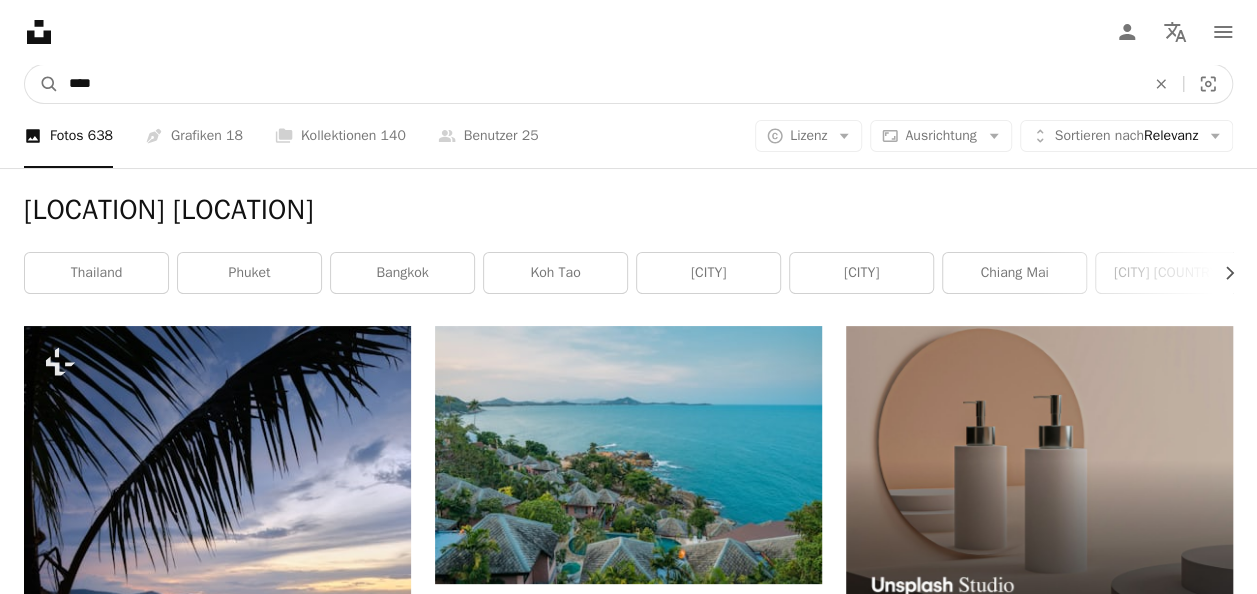 type on "****" 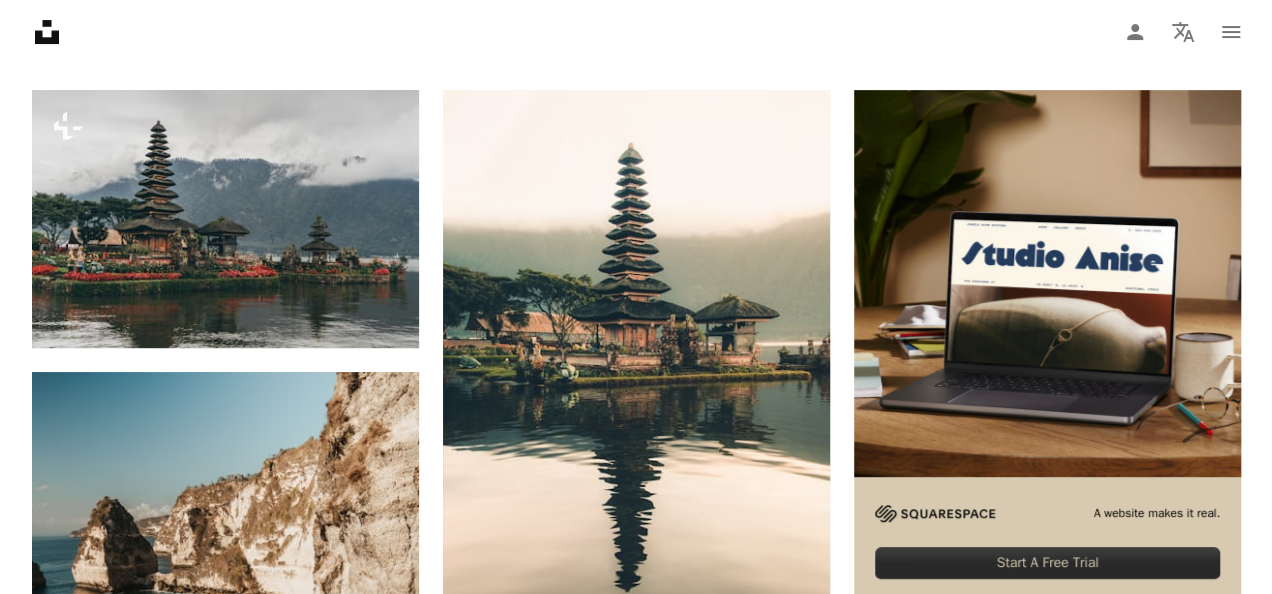 scroll, scrollTop: 320, scrollLeft: 0, axis: vertical 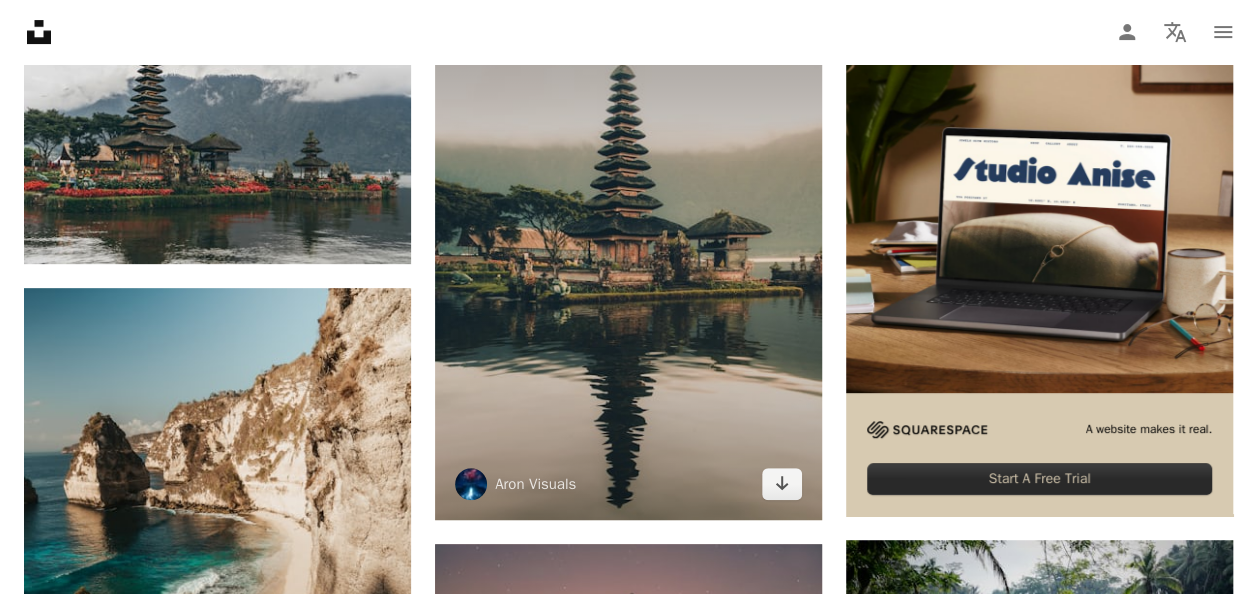click at bounding box center [628, 263] 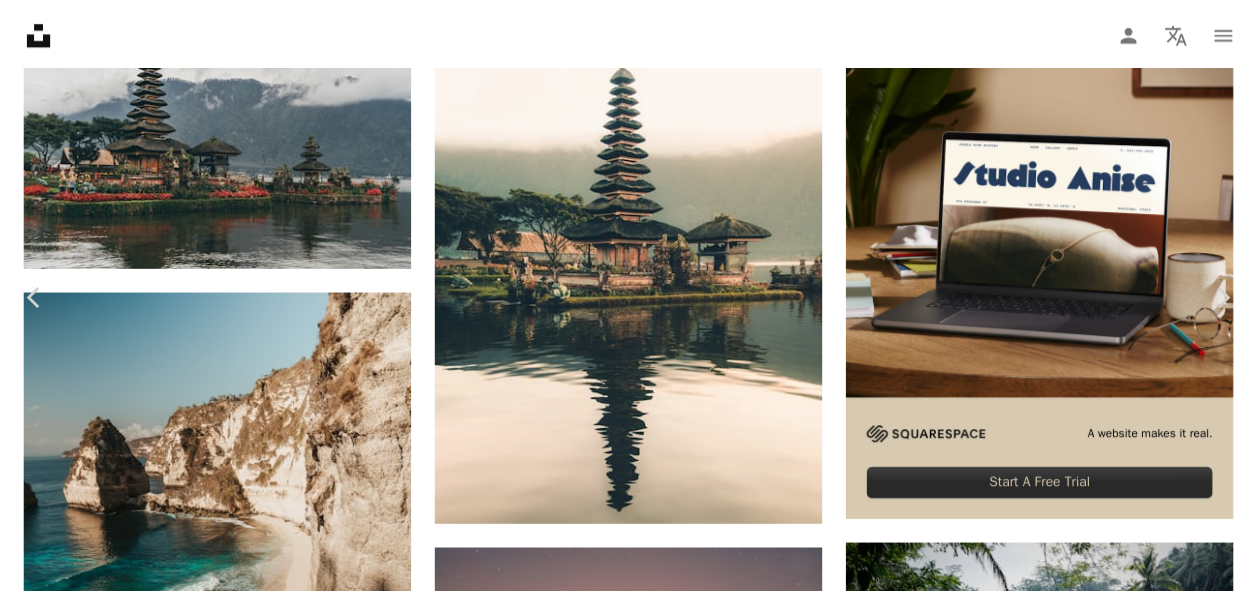 scroll, scrollTop: 0, scrollLeft: 0, axis: both 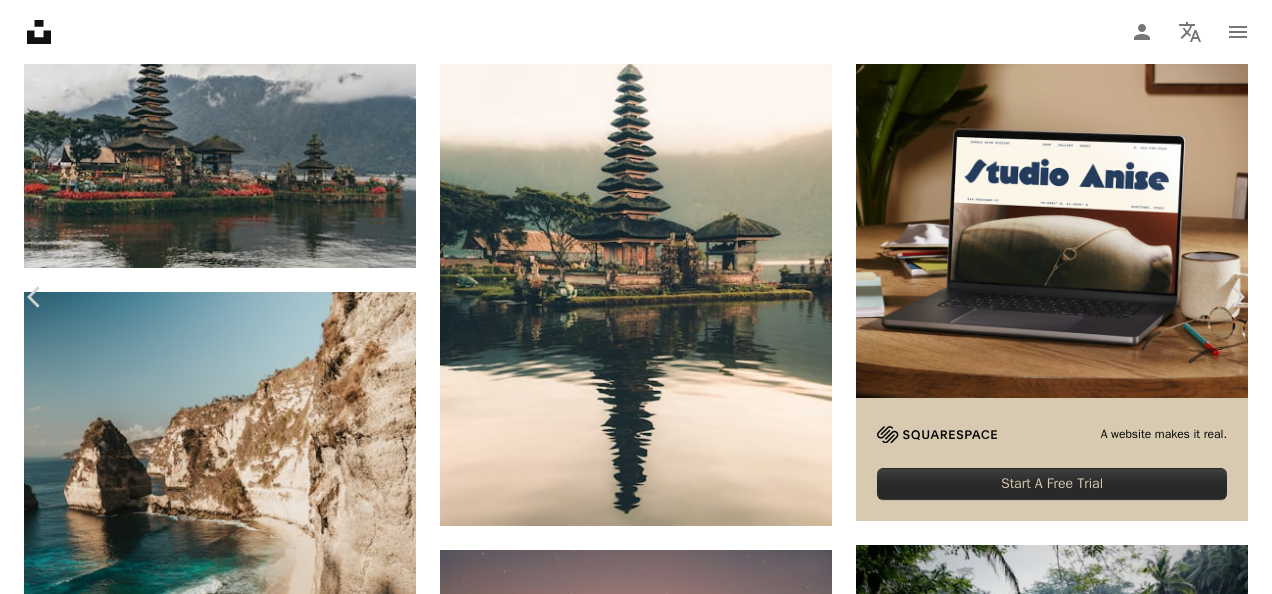 click on "Kostenlos herunterladen" at bounding box center (1041, 4517) 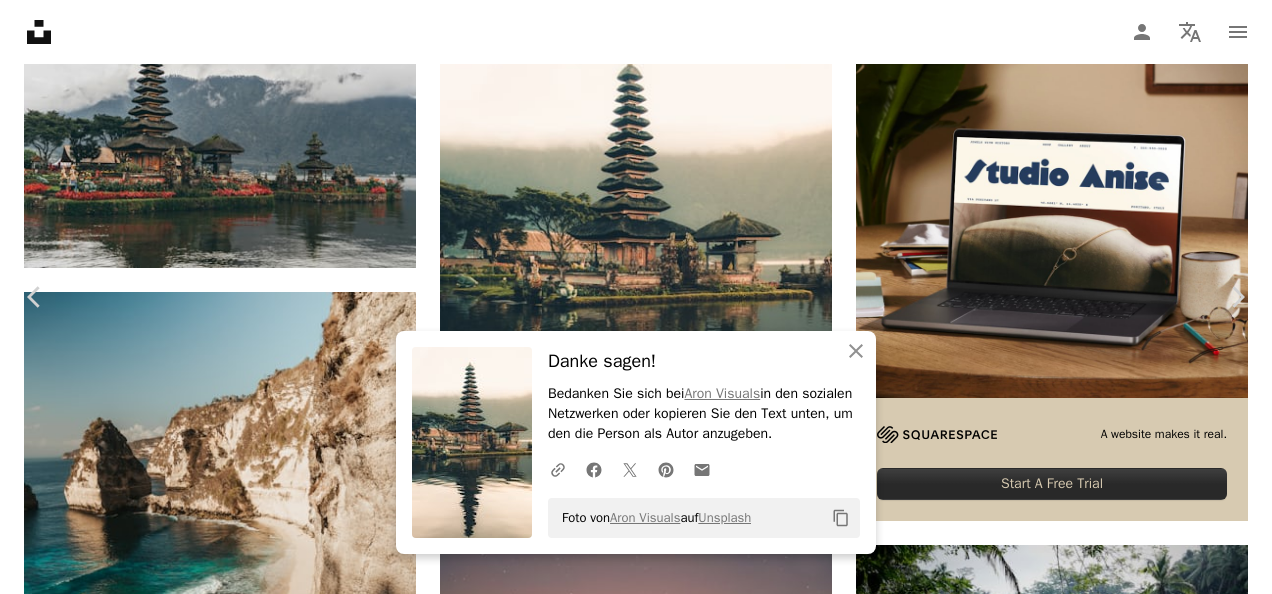 click on "Zoom in" at bounding box center (628, 4848) 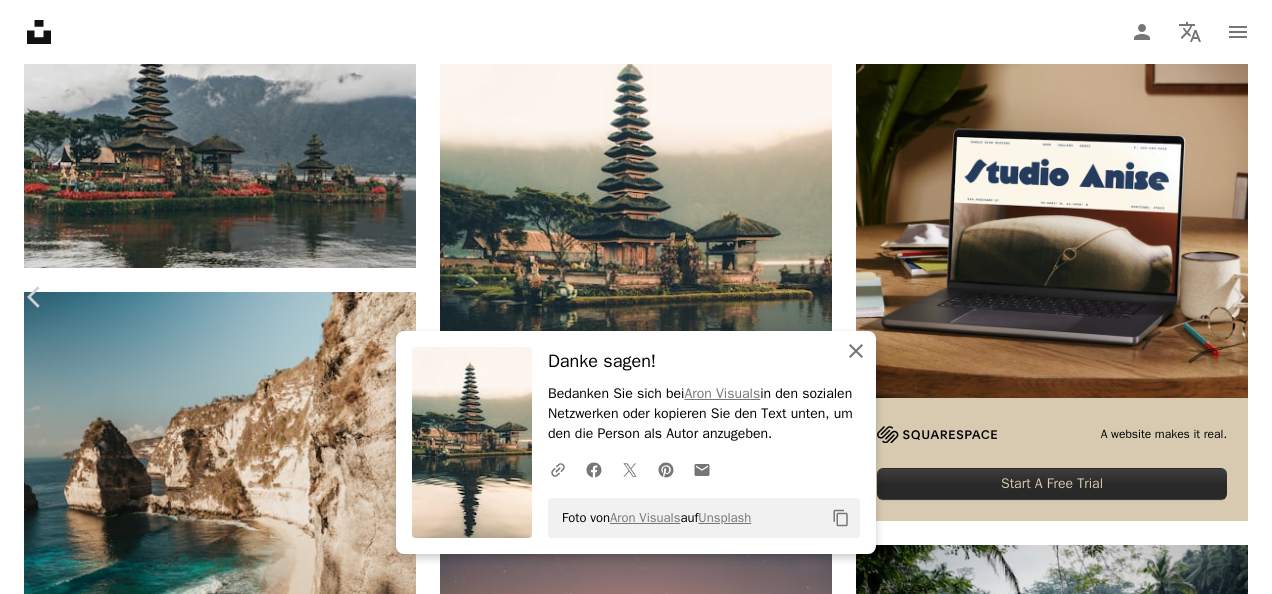 click on "An X shape Schließen" at bounding box center [856, 351] 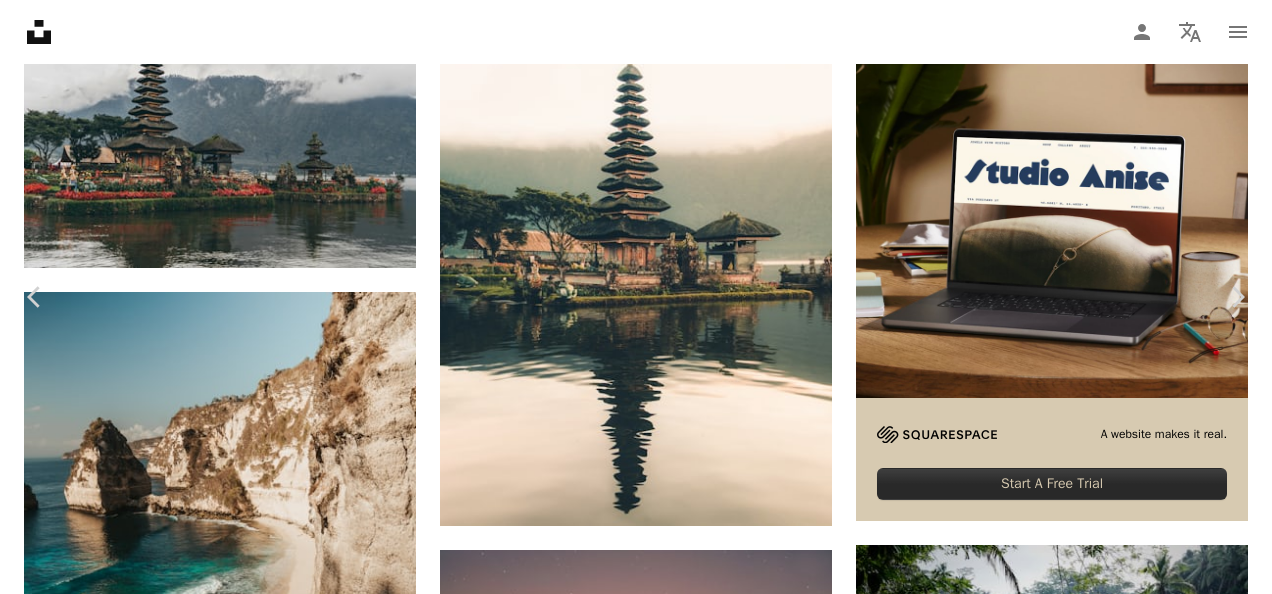 click on "An X shape" at bounding box center (20, 20) 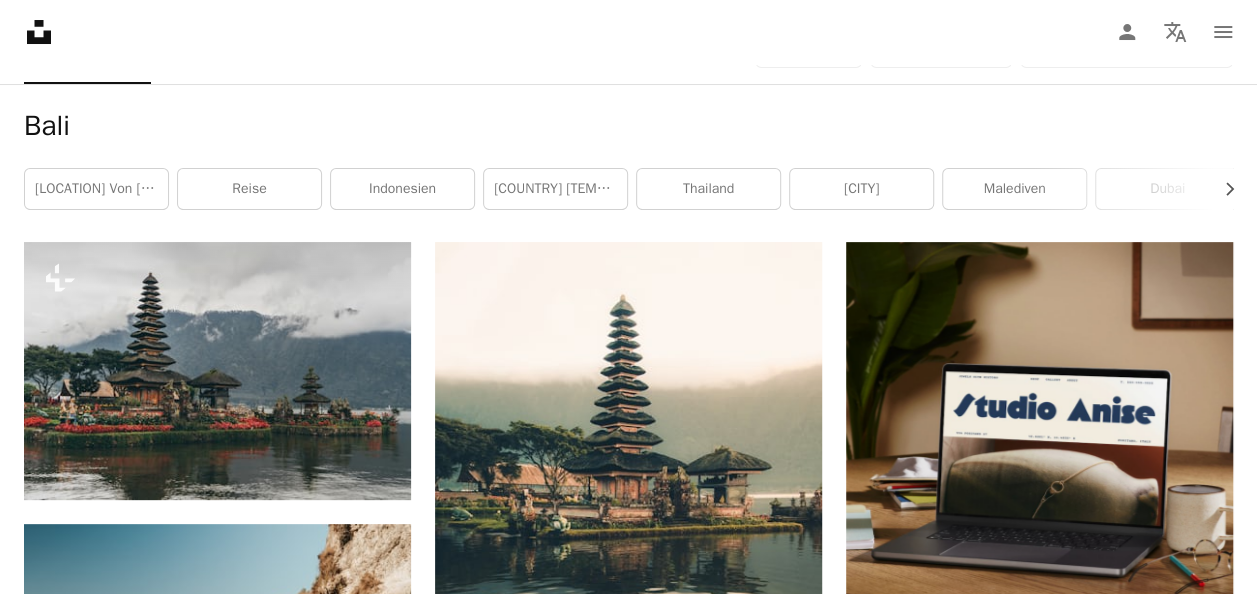 scroll, scrollTop: 0, scrollLeft: 0, axis: both 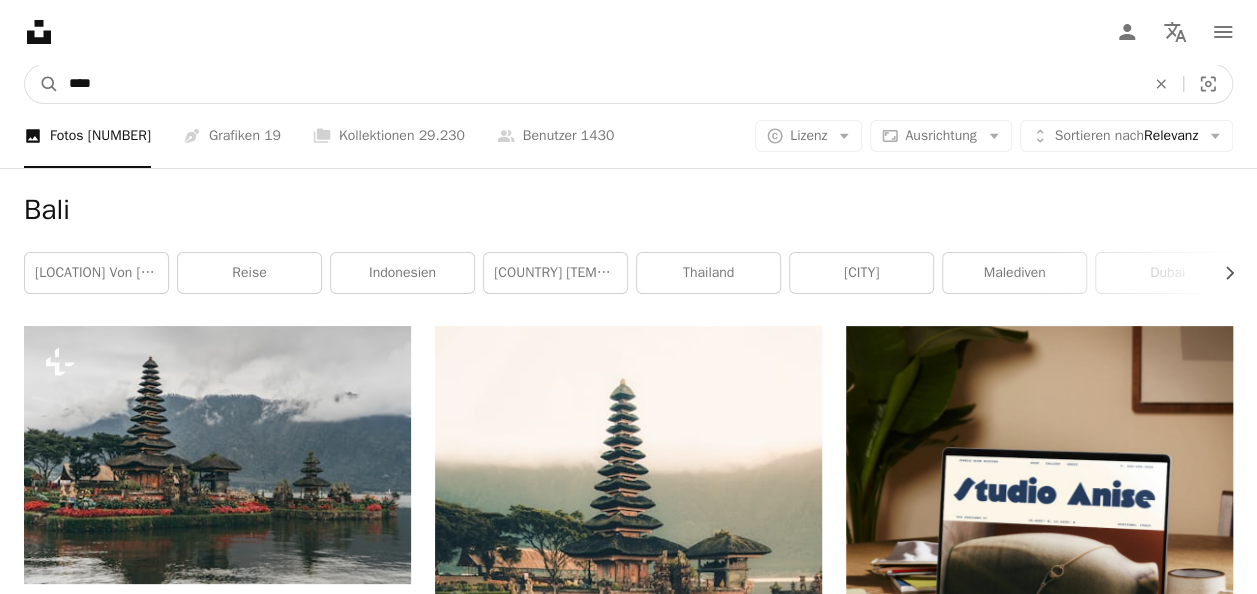 click on "****" at bounding box center [599, 84] 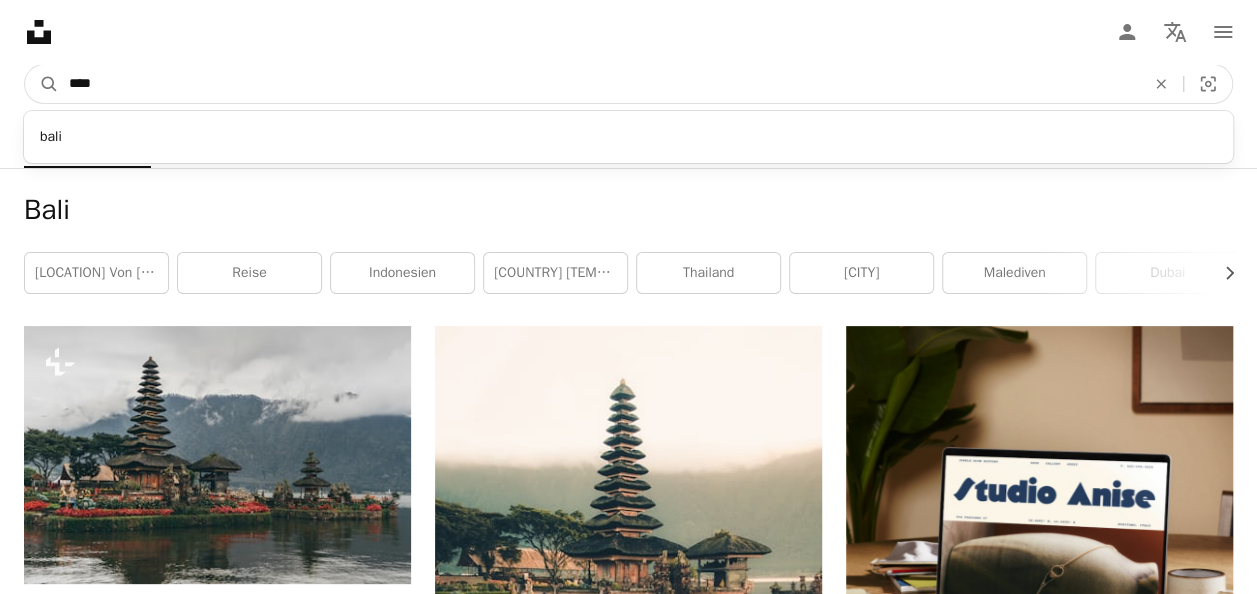 click on "****" at bounding box center (599, 84) 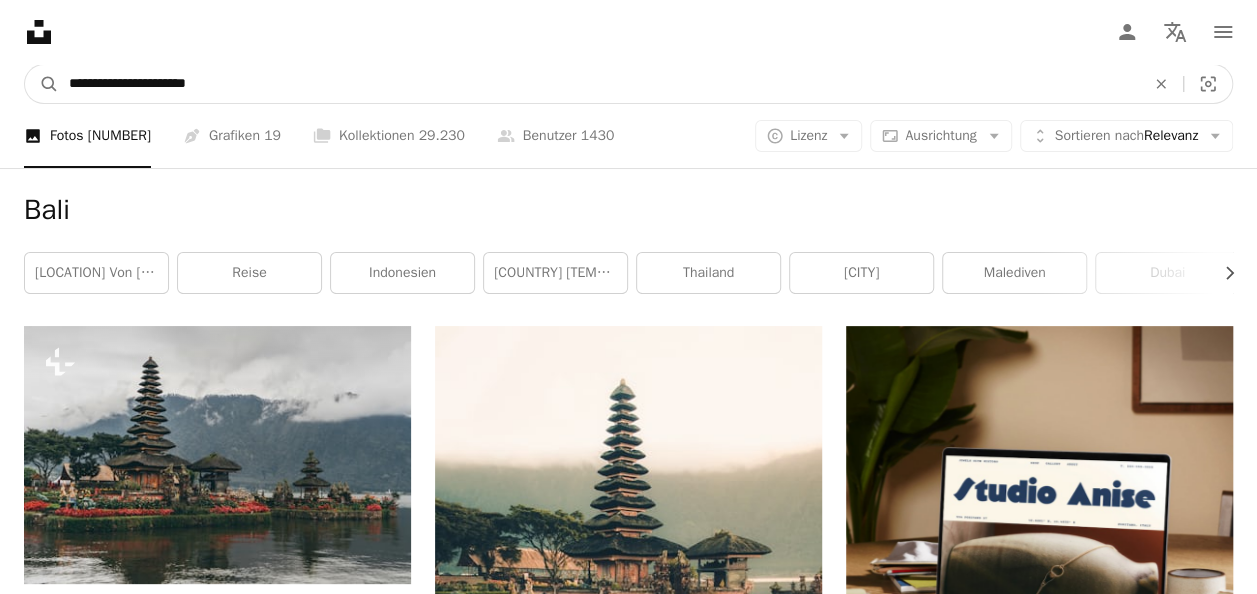 type on "**********" 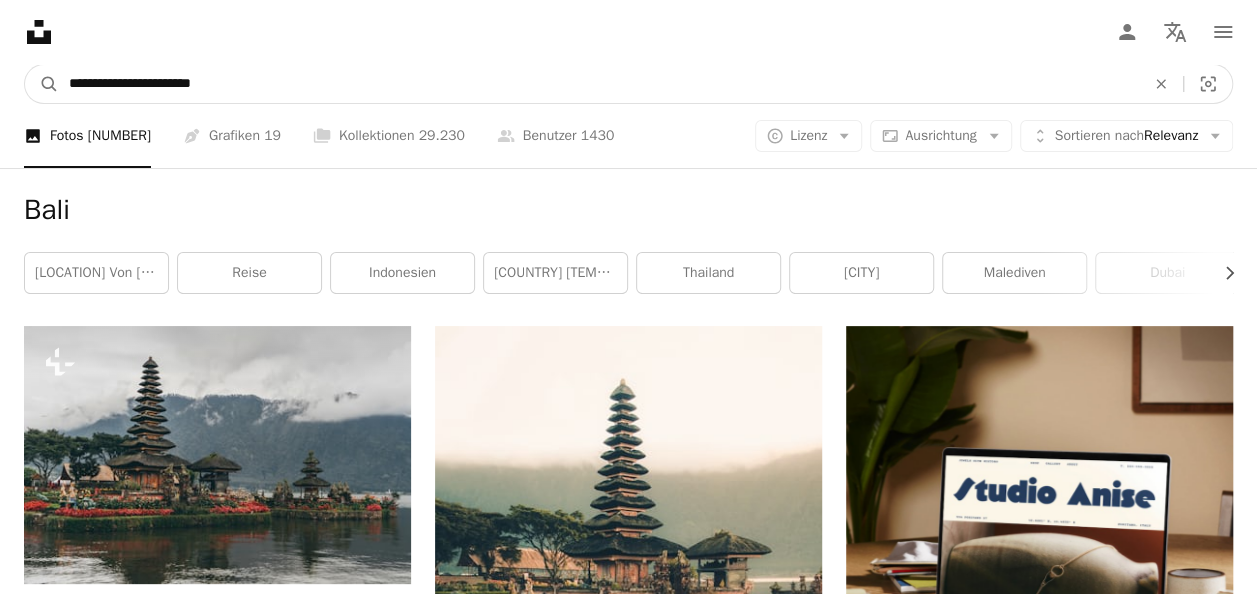 click on "A magnifying glass" at bounding box center (42, 84) 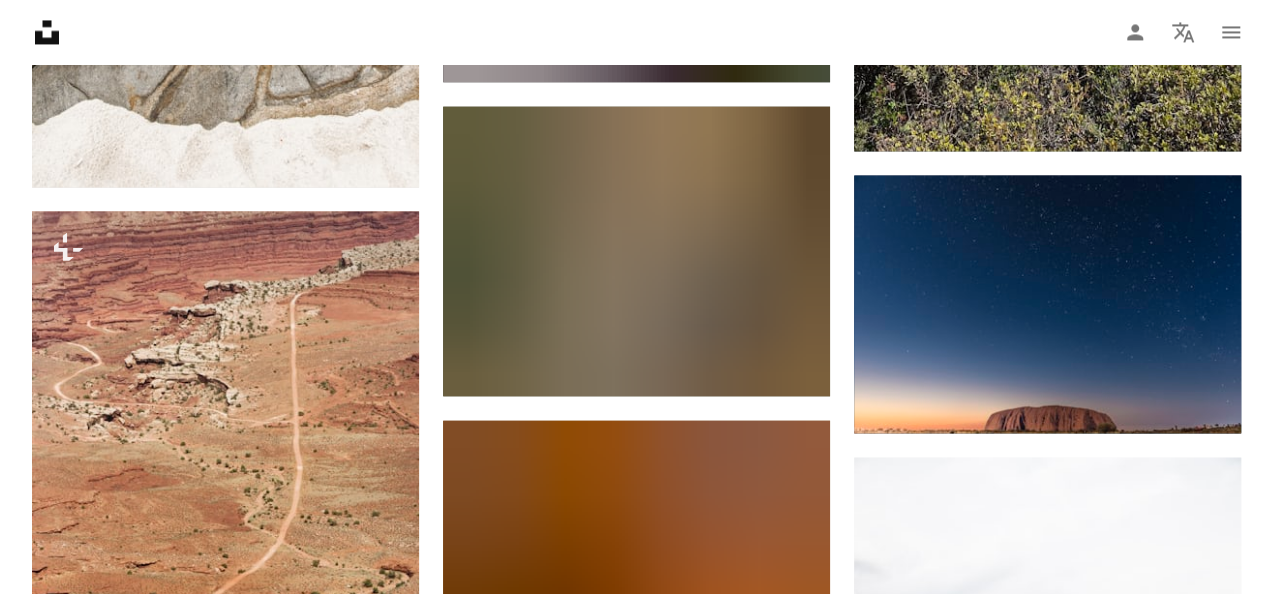 scroll, scrollTop: 1640, scrollLeft: 0, axis: vertical 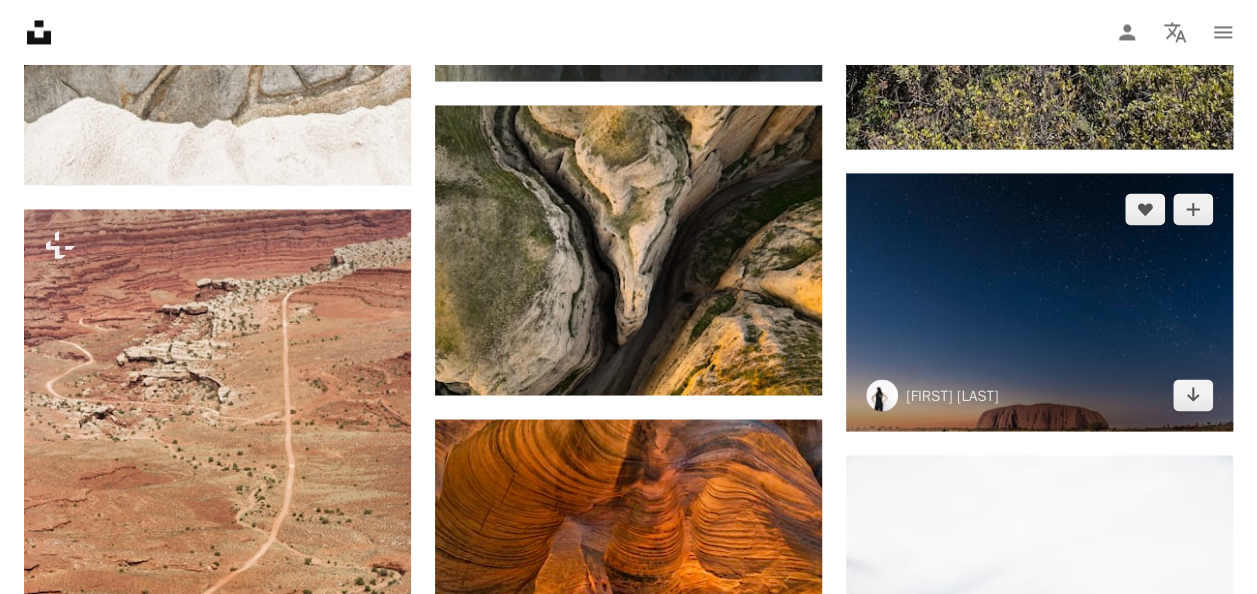 click at bounding box center (1039, 302) 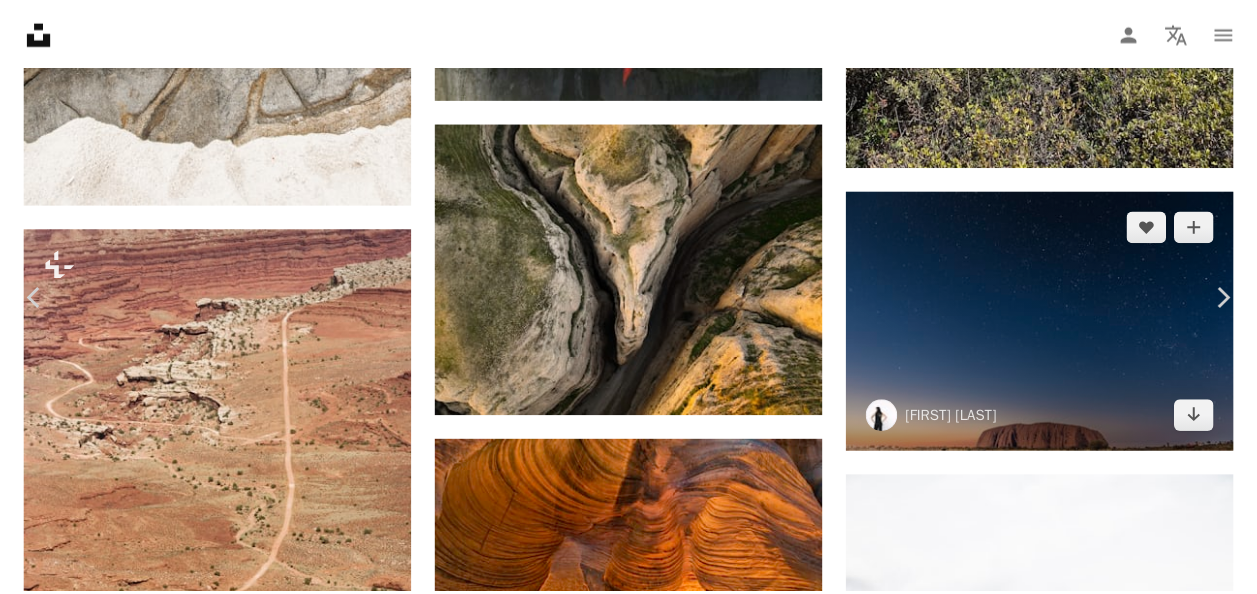 scroll, scrollTop: 0, scrollLeft: 0, axis: both 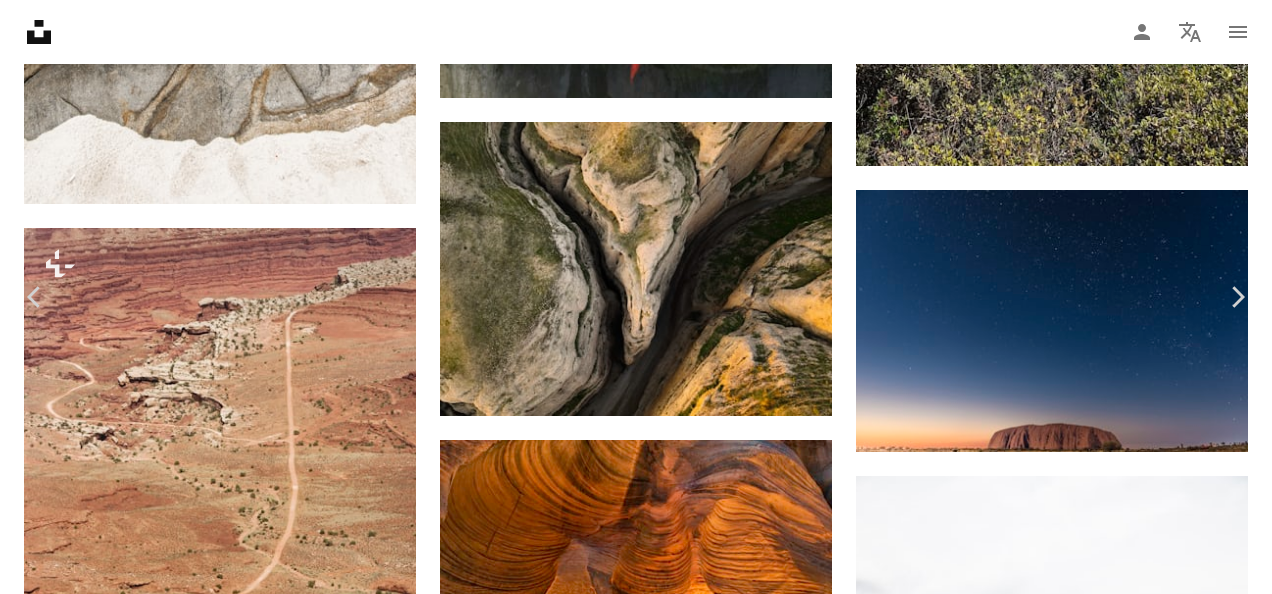 click on "An X shape" at bounding box center [20, 20] 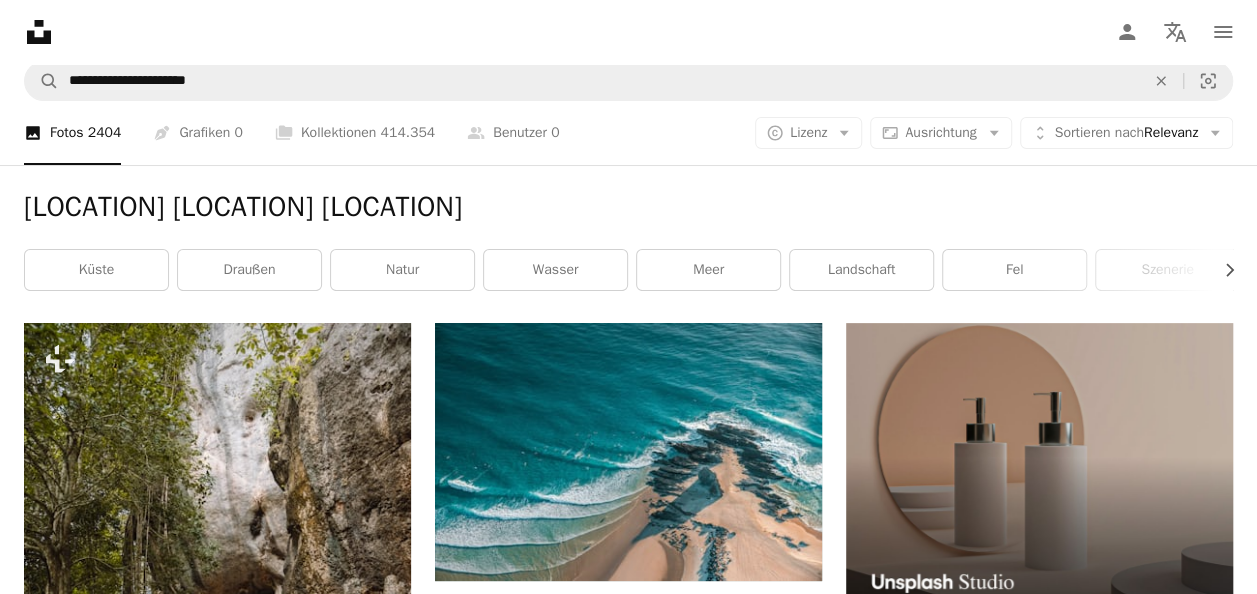 scroll, scrollTop: 0, scrollLeft: 0, axis: both 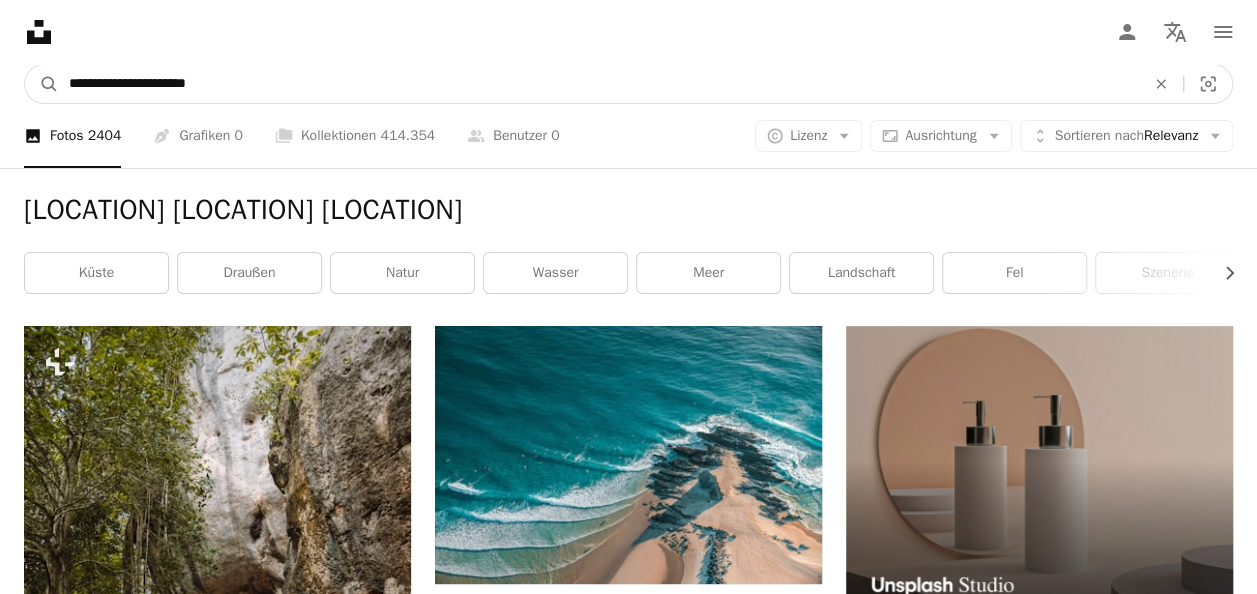 click on "**********" at bounding box center [599, 84] 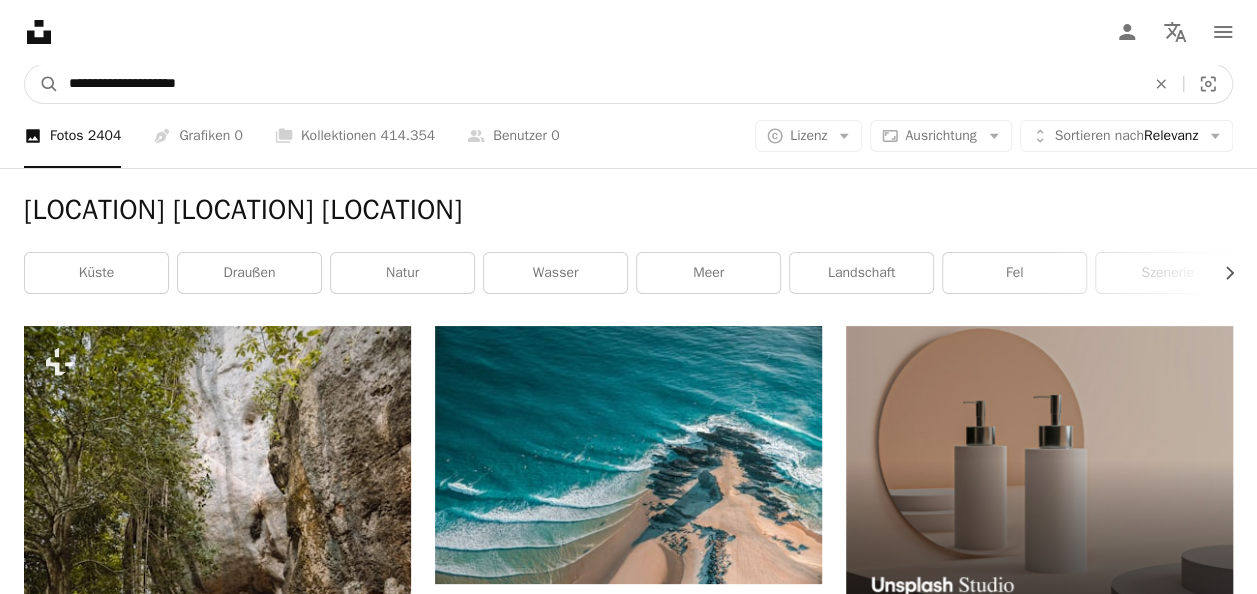 type on "**********" 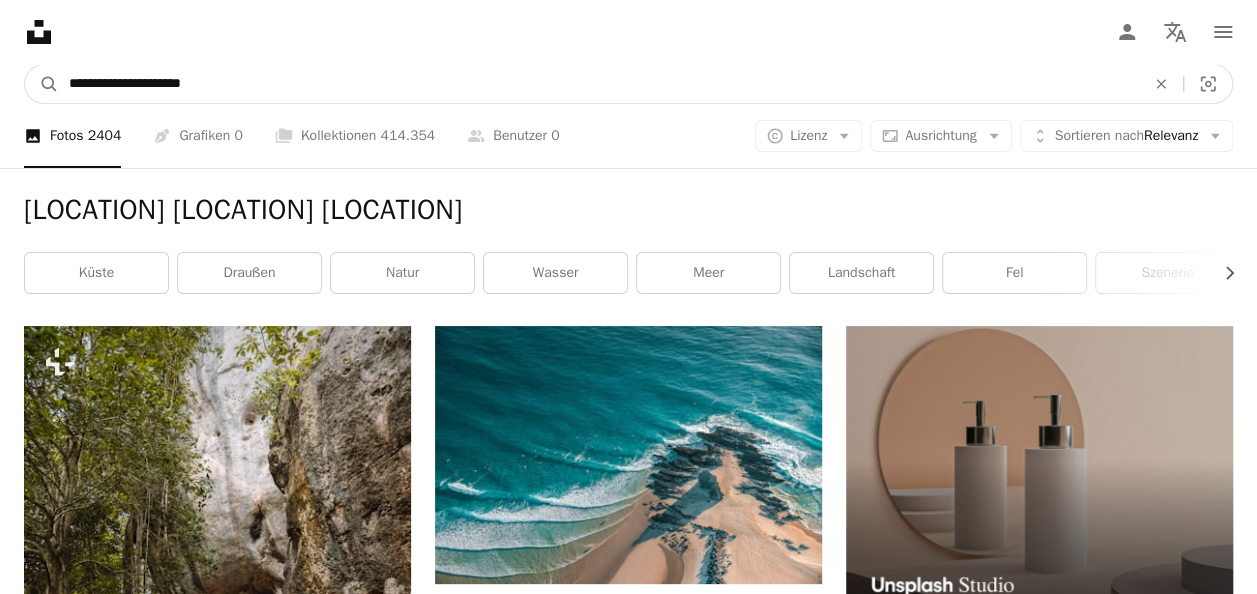 click on "A magnifying glass" at bounding box center [42, 84] 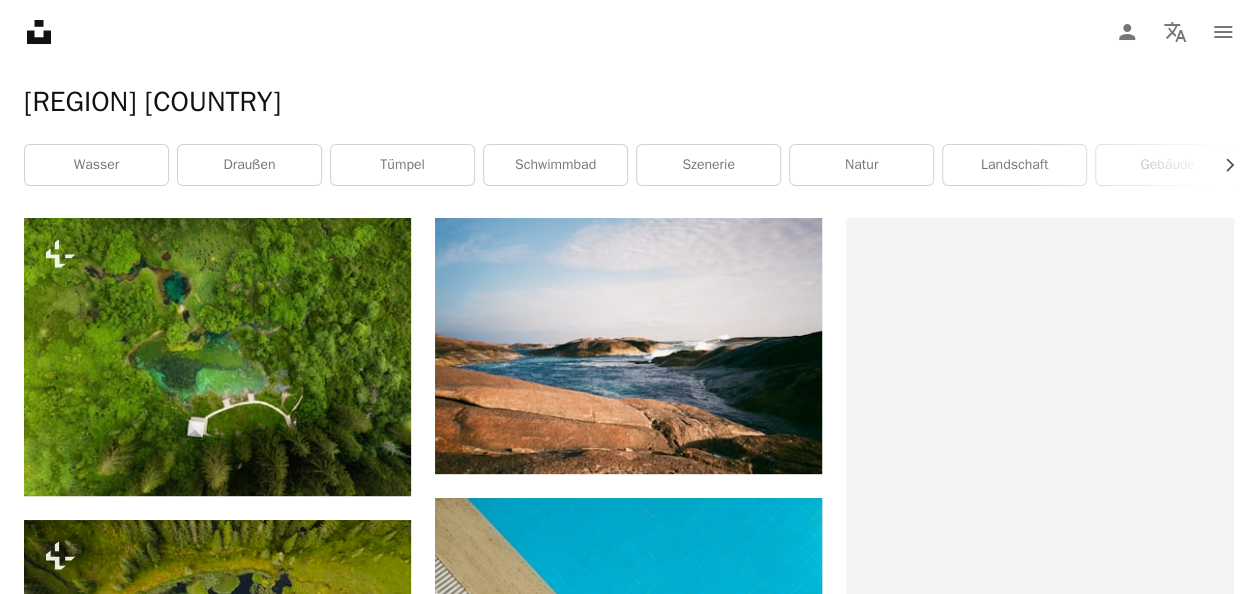 scroll, scrollTop: 0, scrollLeft: 0, axis: both 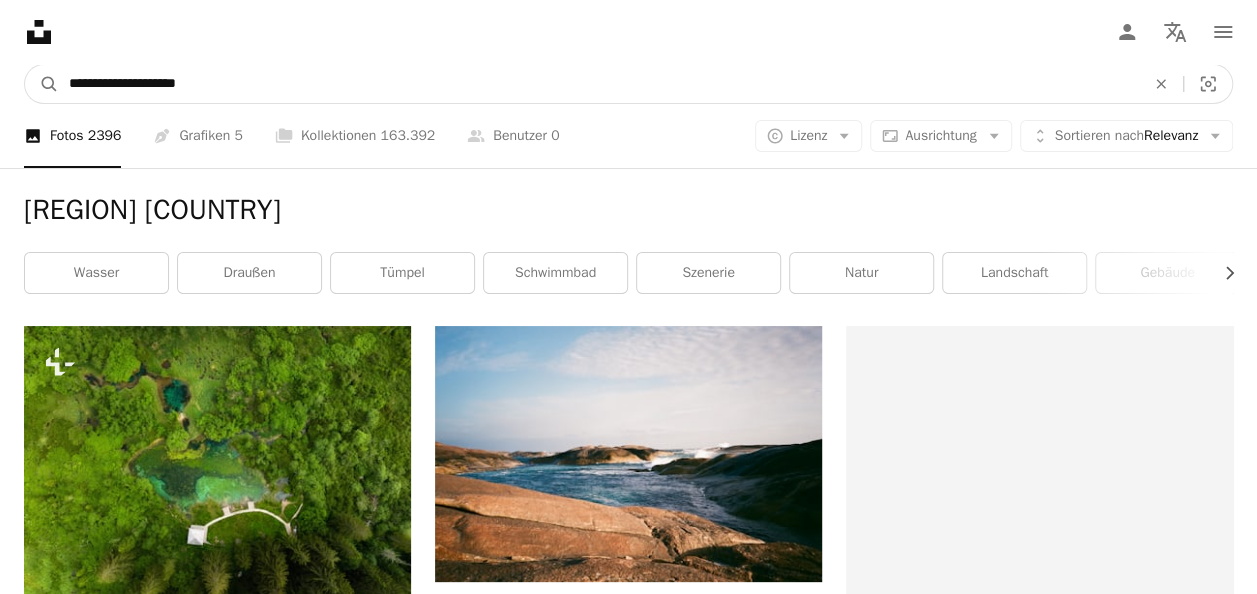 click on "**********" at bounding box center (599, 84) 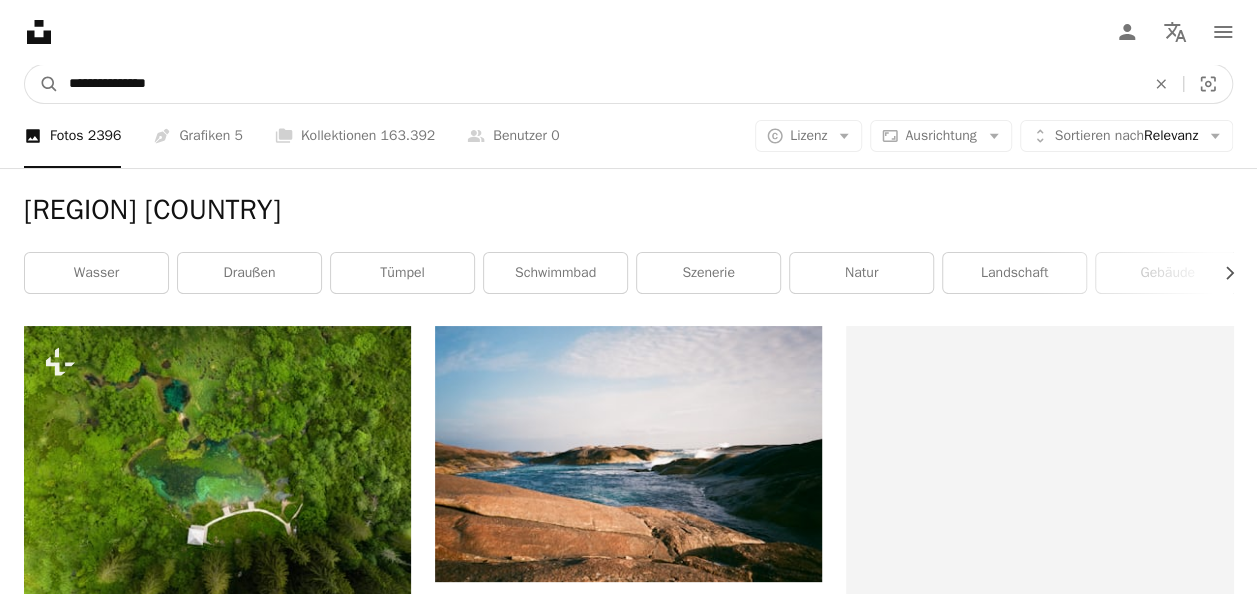 type on "**********" 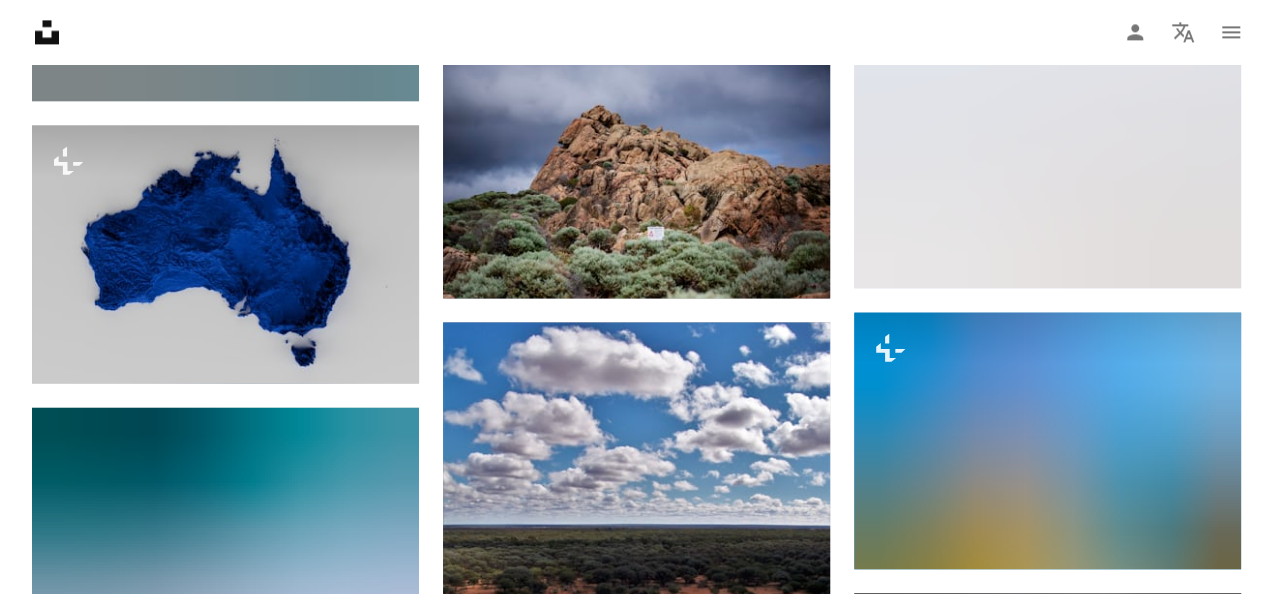 scroll, scrollTop: 1440, scrollLeft: 0, axis: vertical 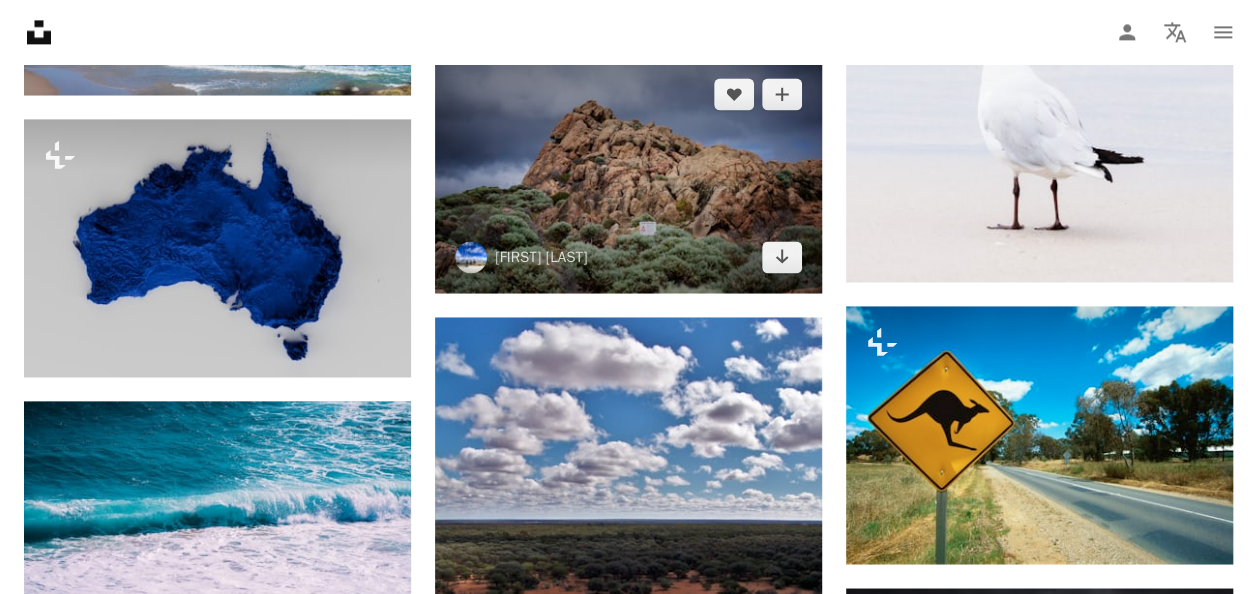 click at bounding box center [628, 175] 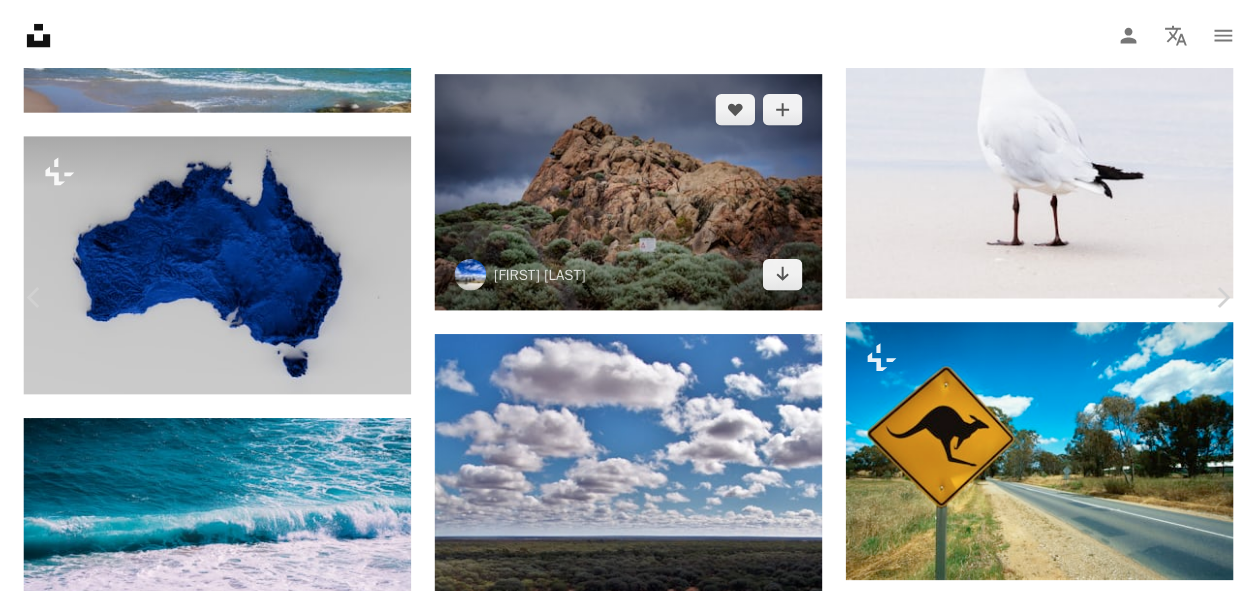 scroll, scrollTop: 40, scrollLeft: 0, axis: vertical 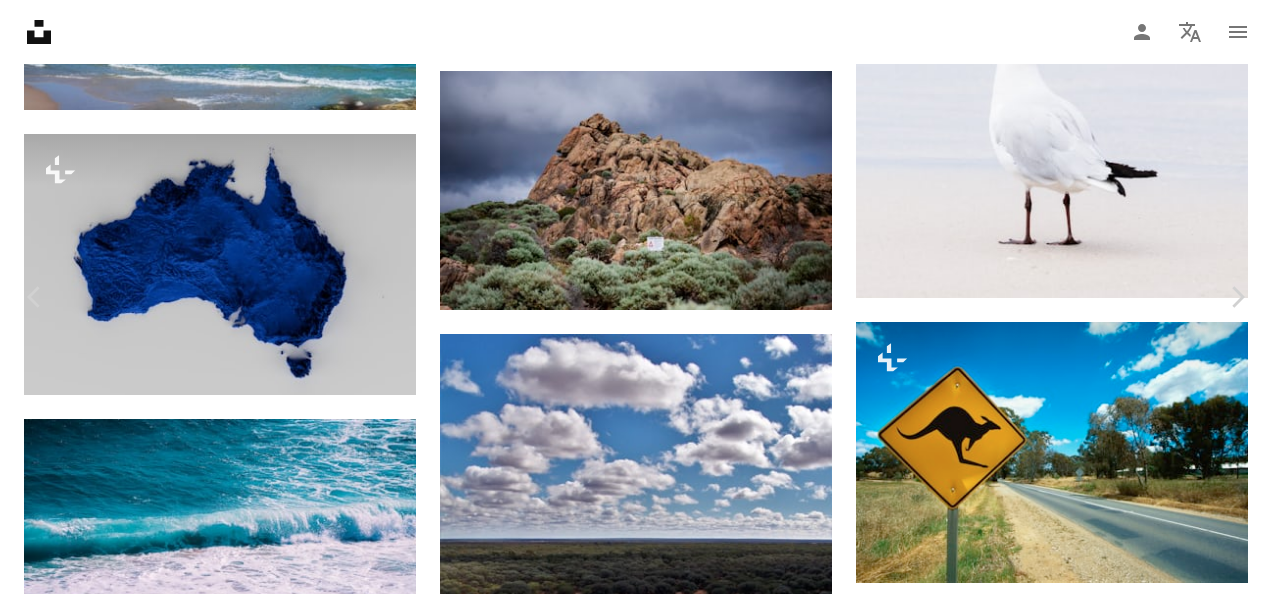 click on "Kostenlos herunterladen" at bounding box center [1041, 2767] 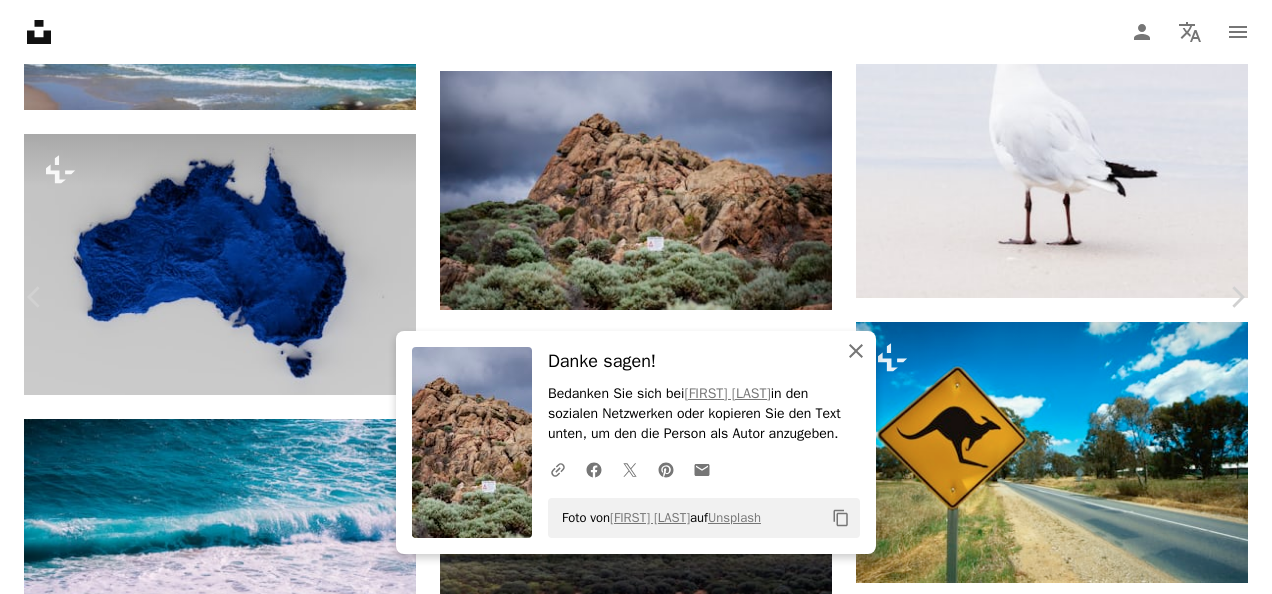 click on "An X shape" 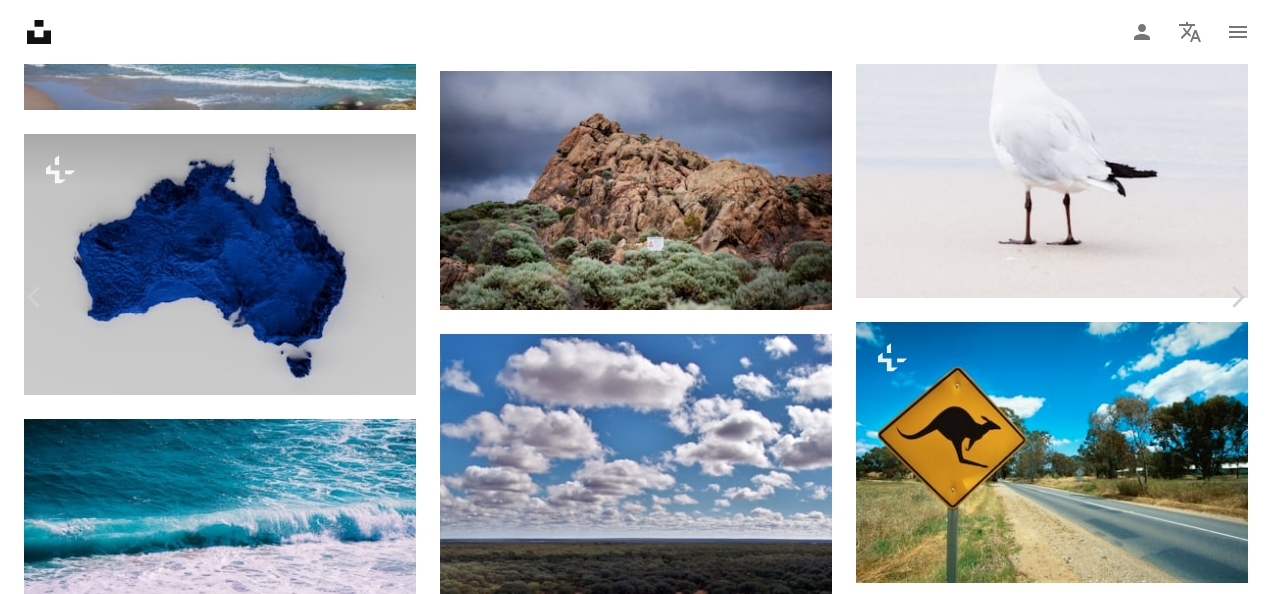 click on "An X shape" at bounding box center (20, 20) 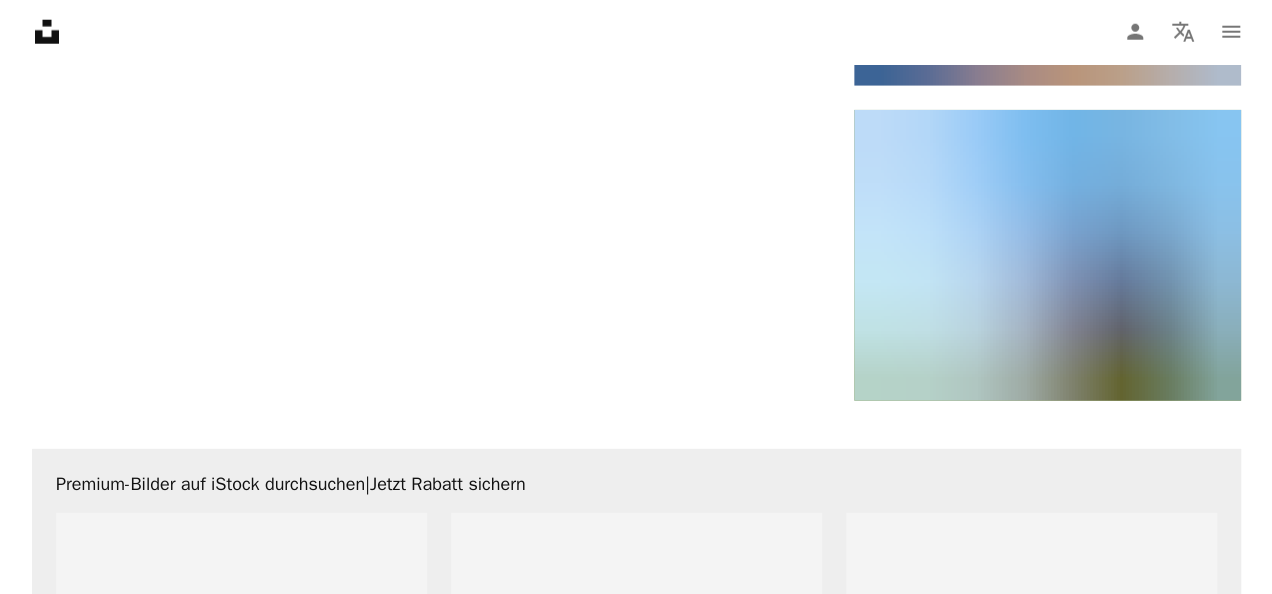 scroll, scrollTop: 2720, scrollLeft: 0, axis: vertical 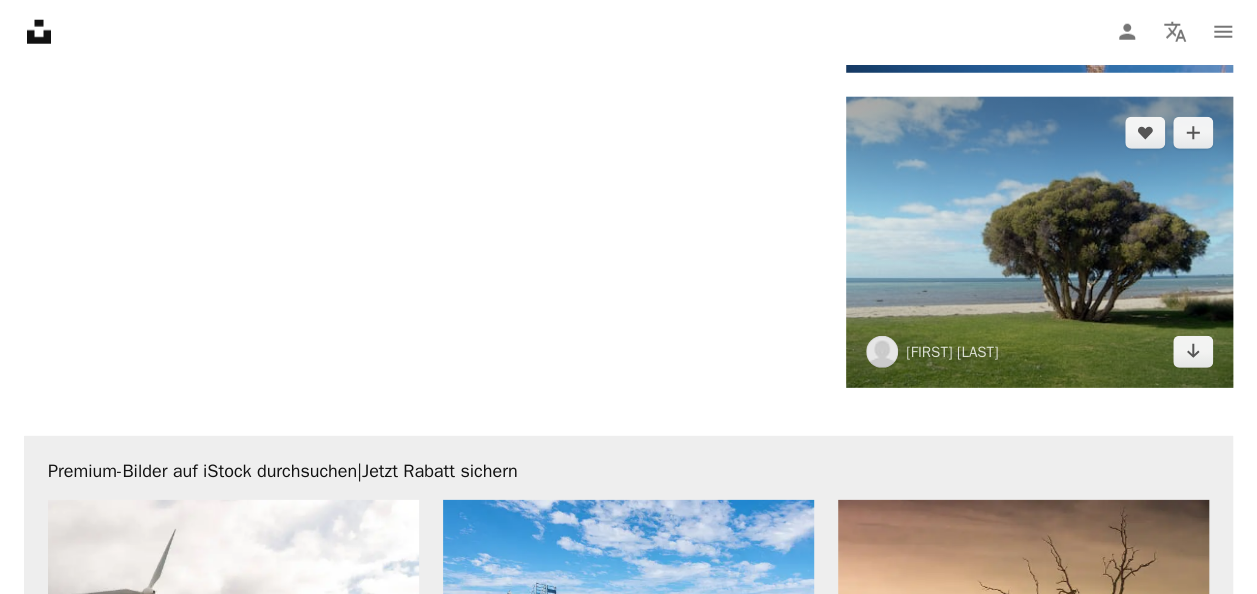 click at bounding box center [1039, 242] 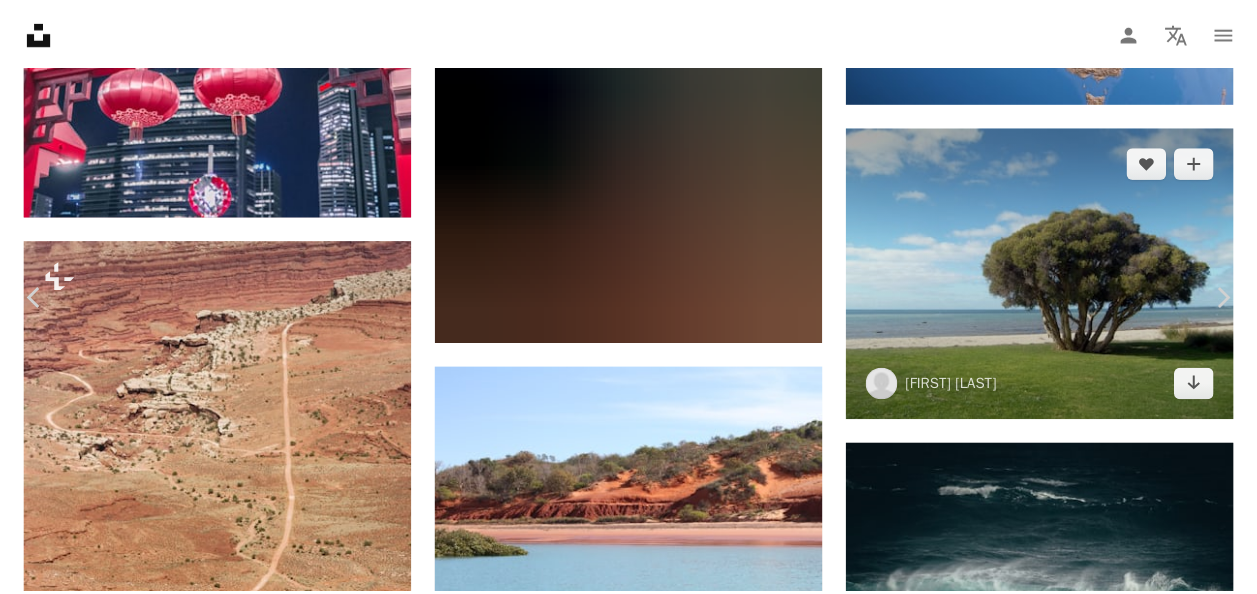 scroll, scrollTop: 0, scrollLeft: 0, axis: both 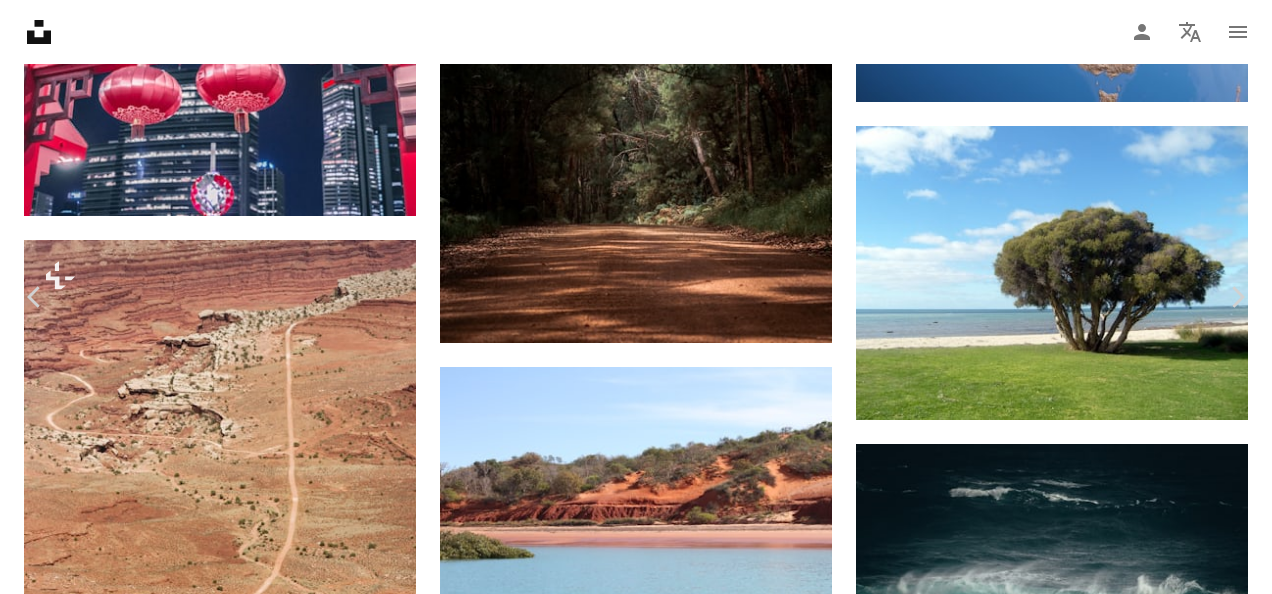 click on "An X shape" at bounding box center [20, 20] 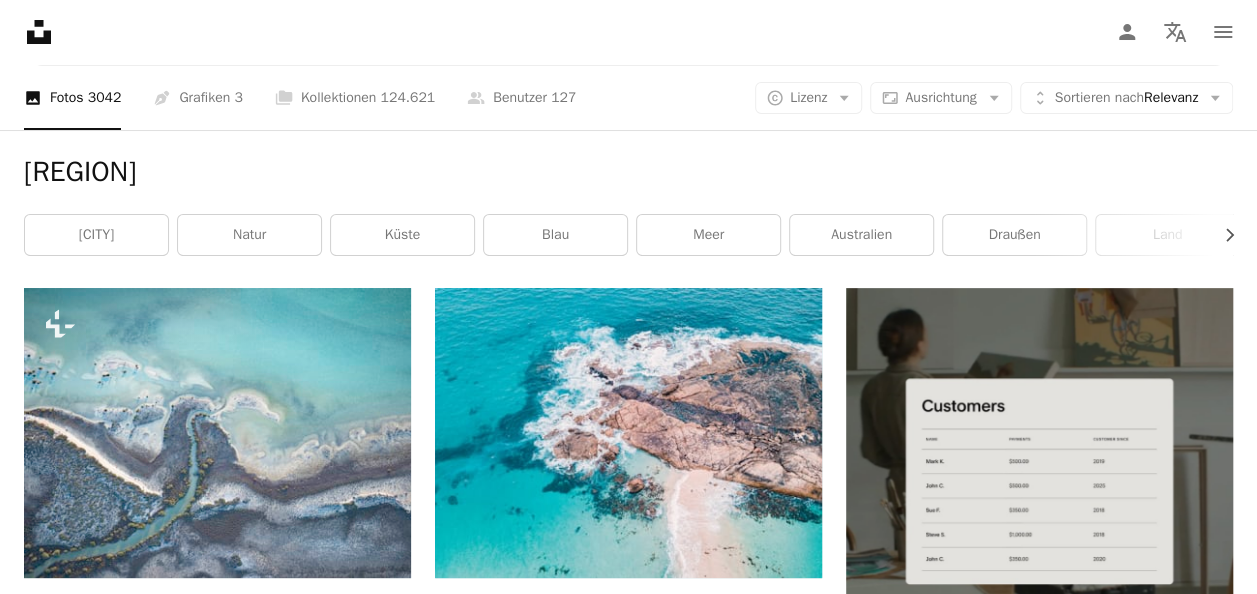 scroll, scrollTop: 0, scrollLeft: 0, axis: both 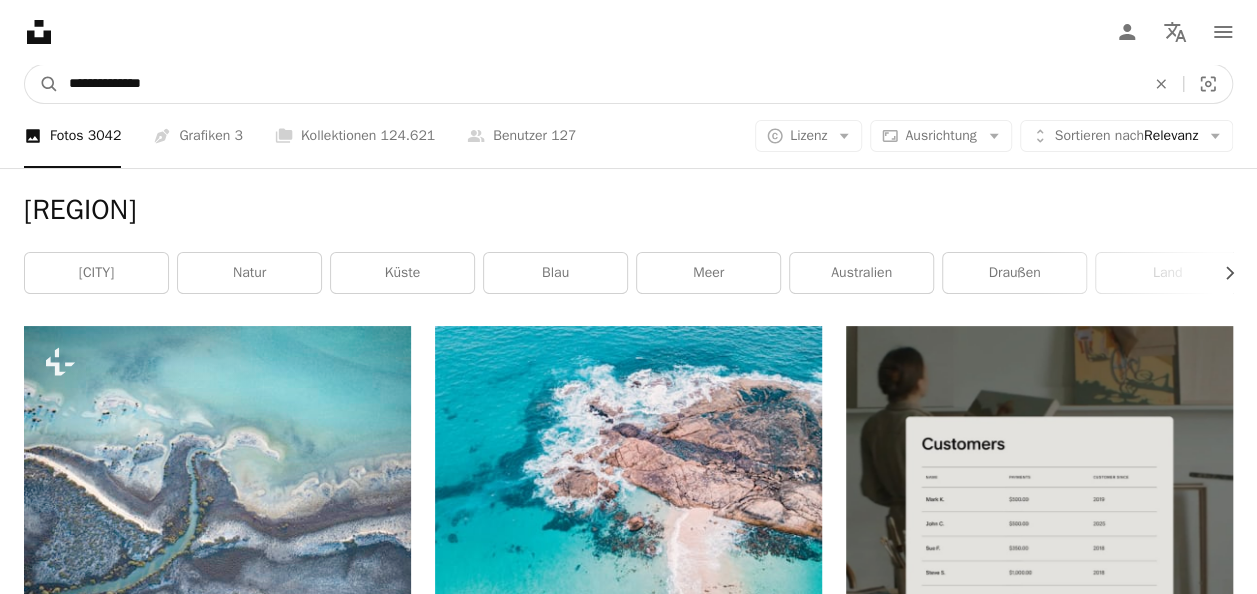 click on "**********" at bounding box center [599, 84] 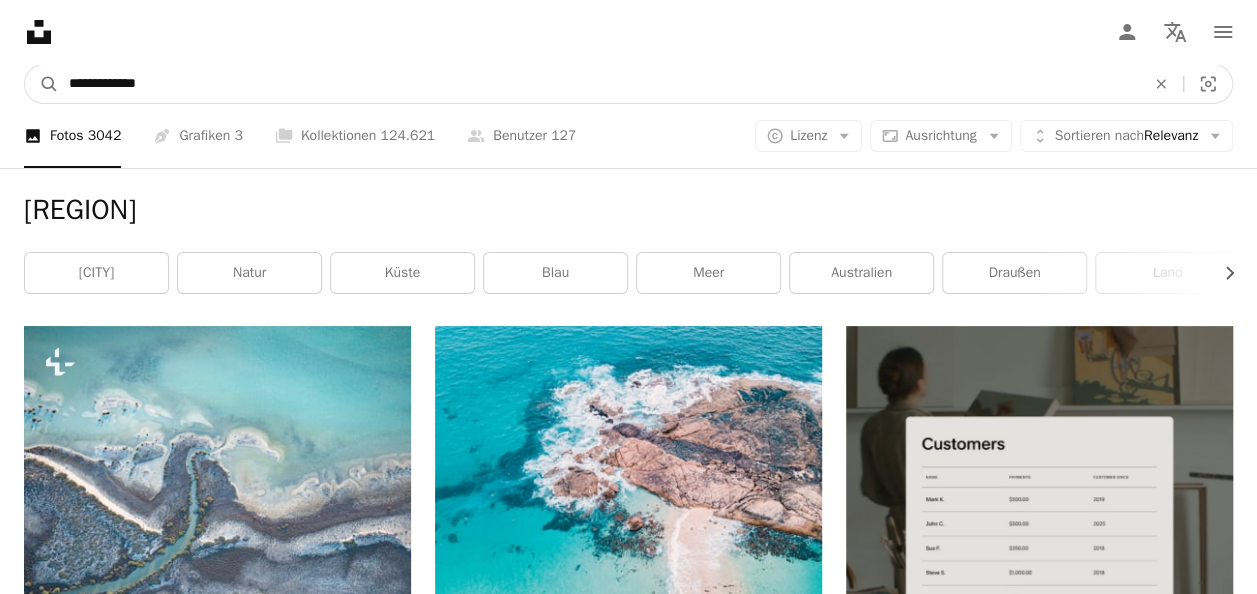 type on "**********" 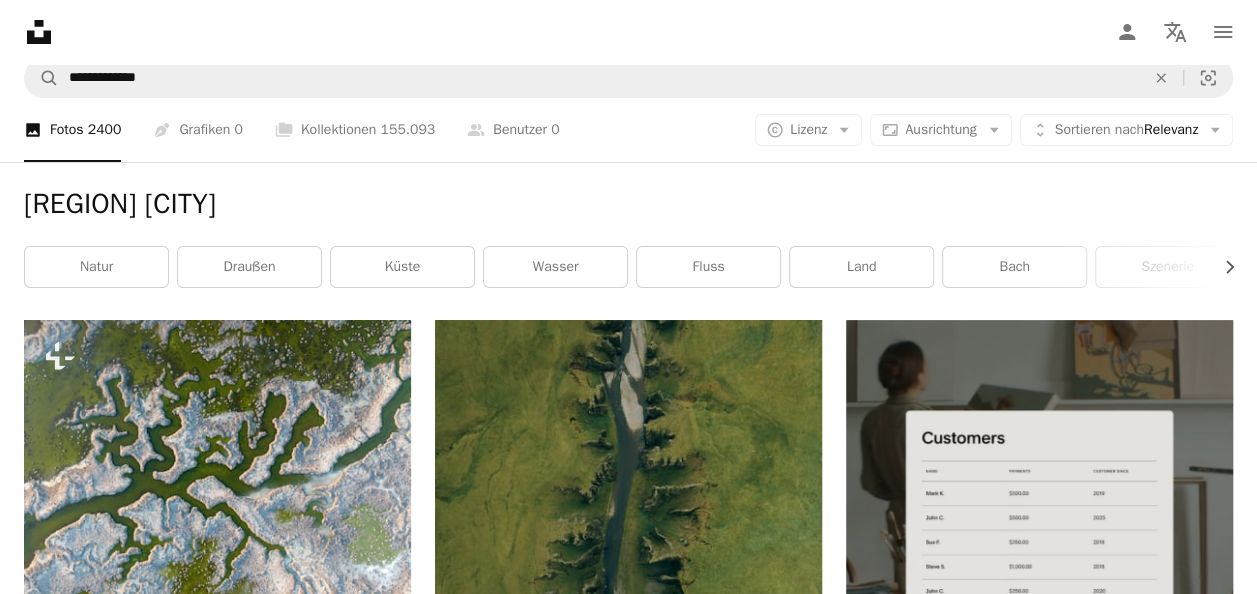 scroll, scrollTop: 0, scrollLeft: 0, axis: both 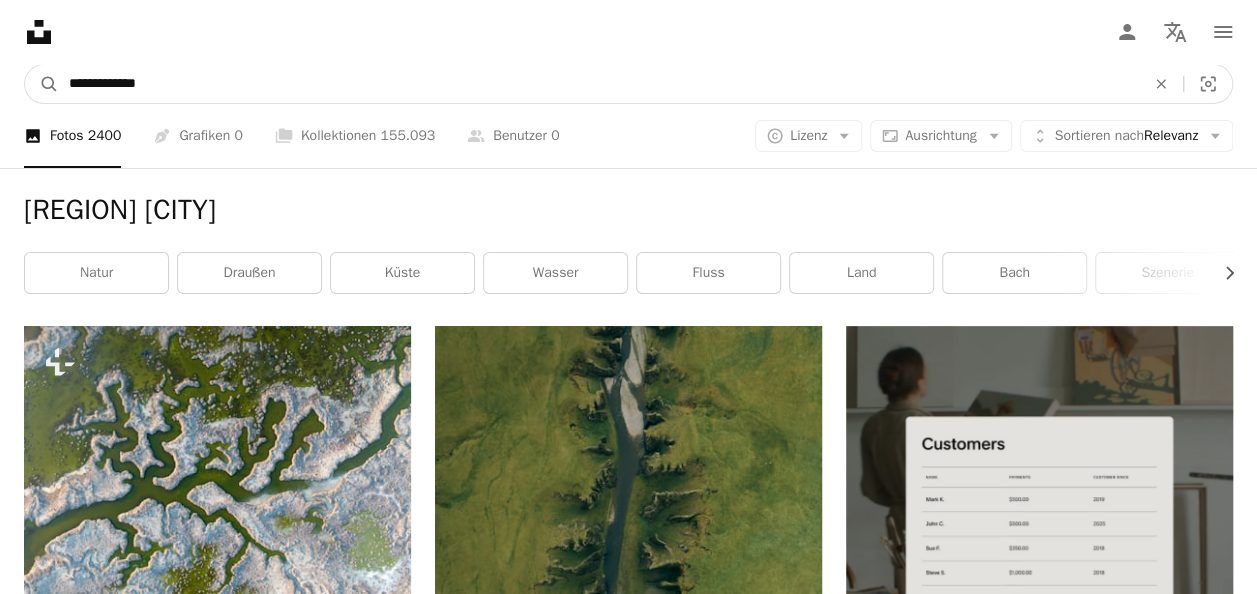 click on "**********" at bounding box center [599, 84] 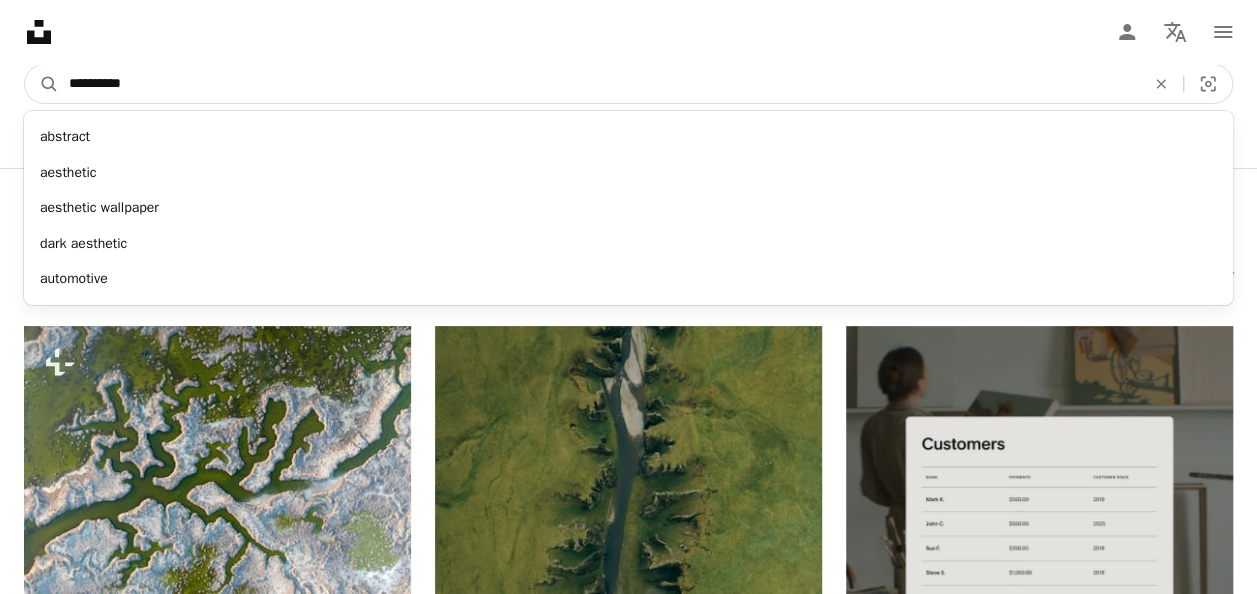 type on "**********" 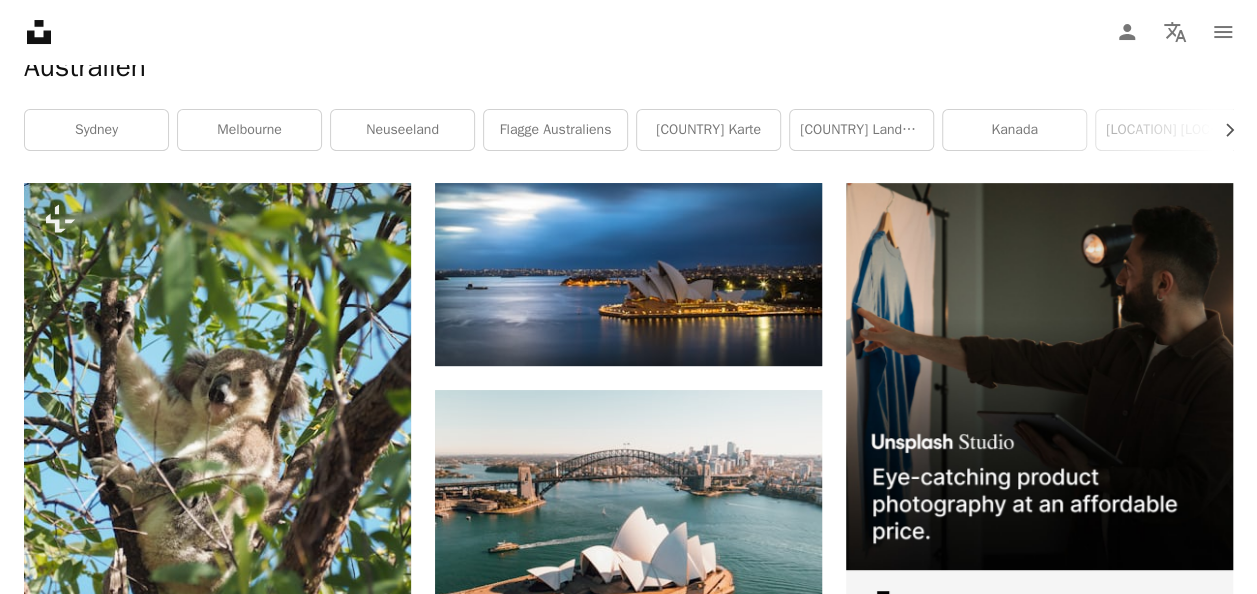 scroll, scrollTop: 0, scrollLeft: 0, axis: both 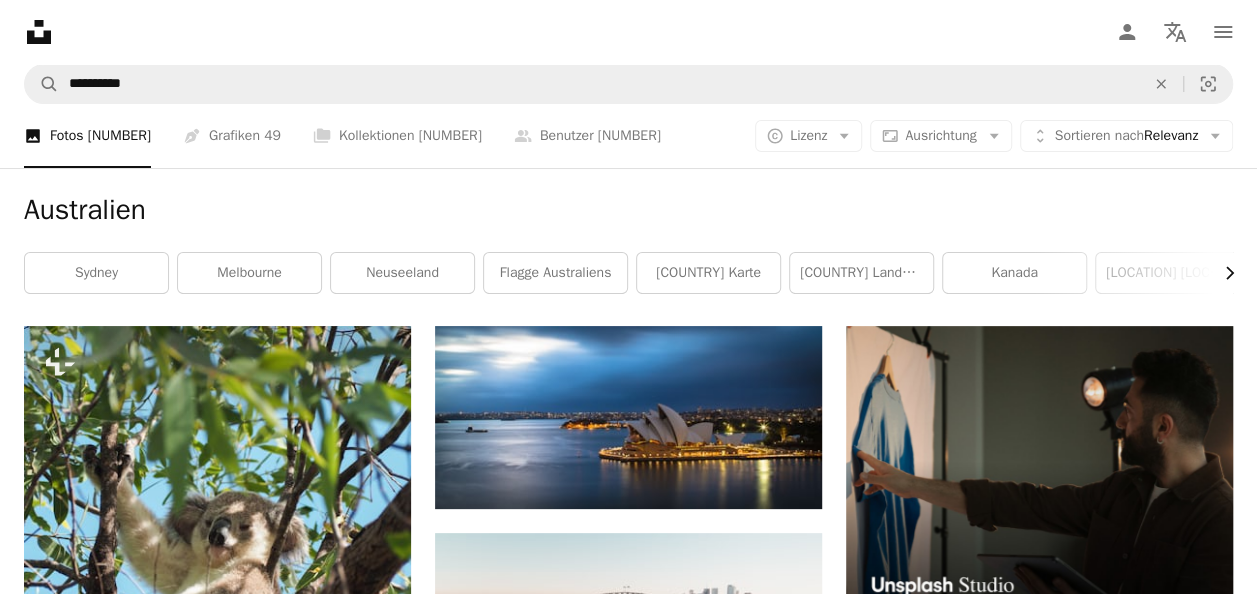 click on "Chevron right" 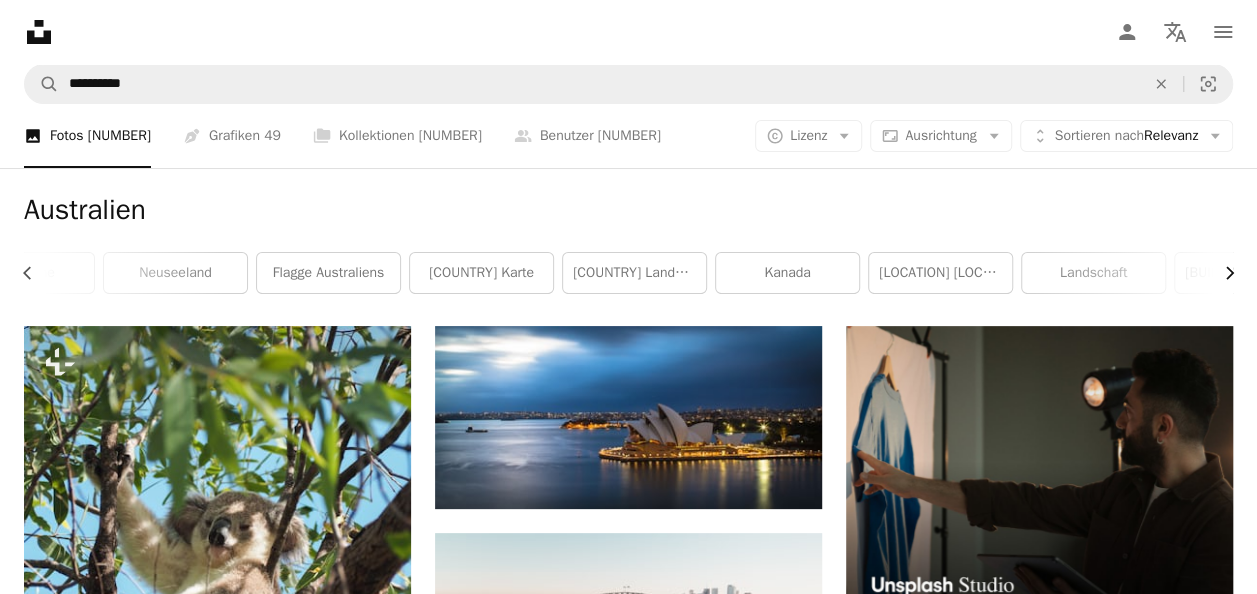 scroll, scrollTop: 0, scrollLeft: 300, axis: horizontal 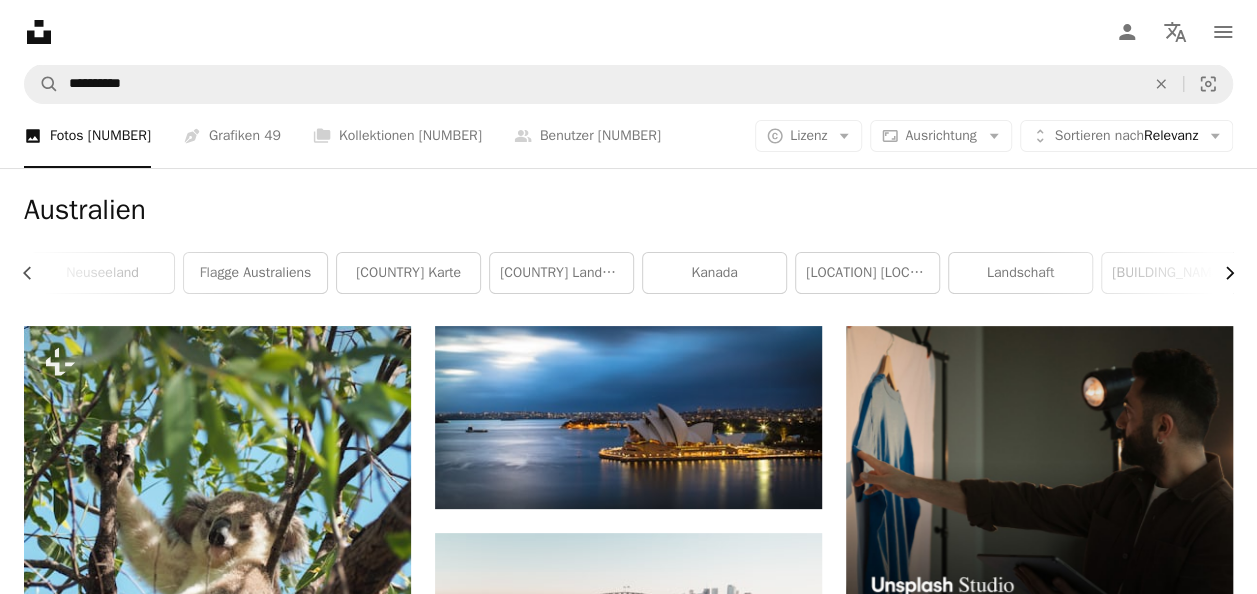 click on "Chevron right" 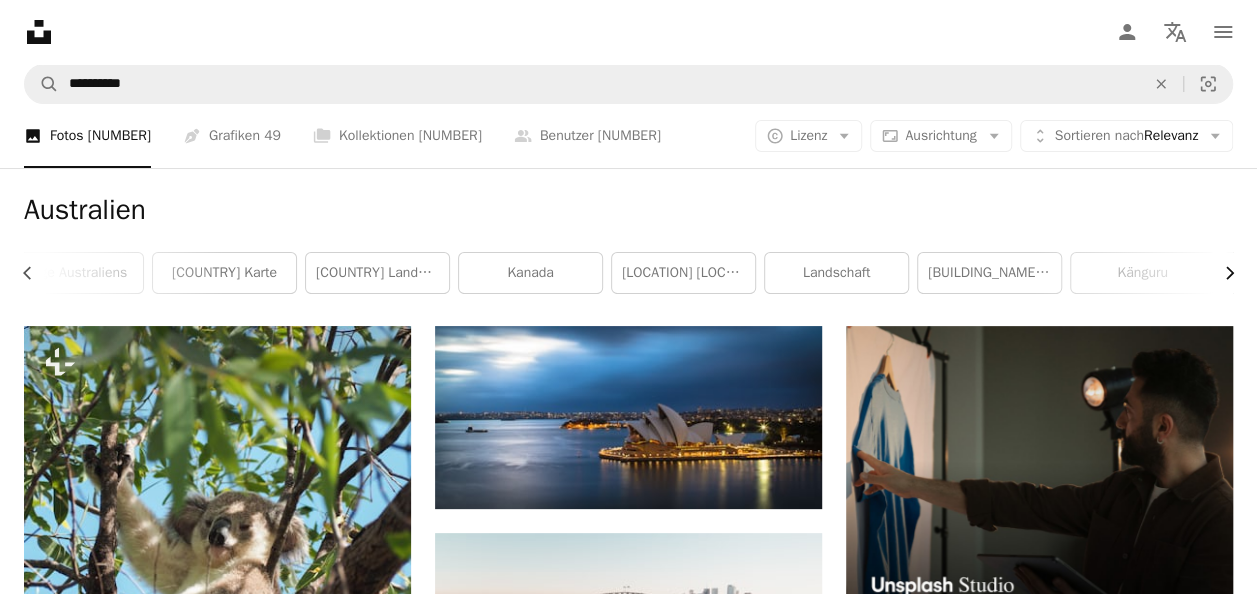 scroll, scrollTop: 0, scrollLeft: 600, axis: horizontal 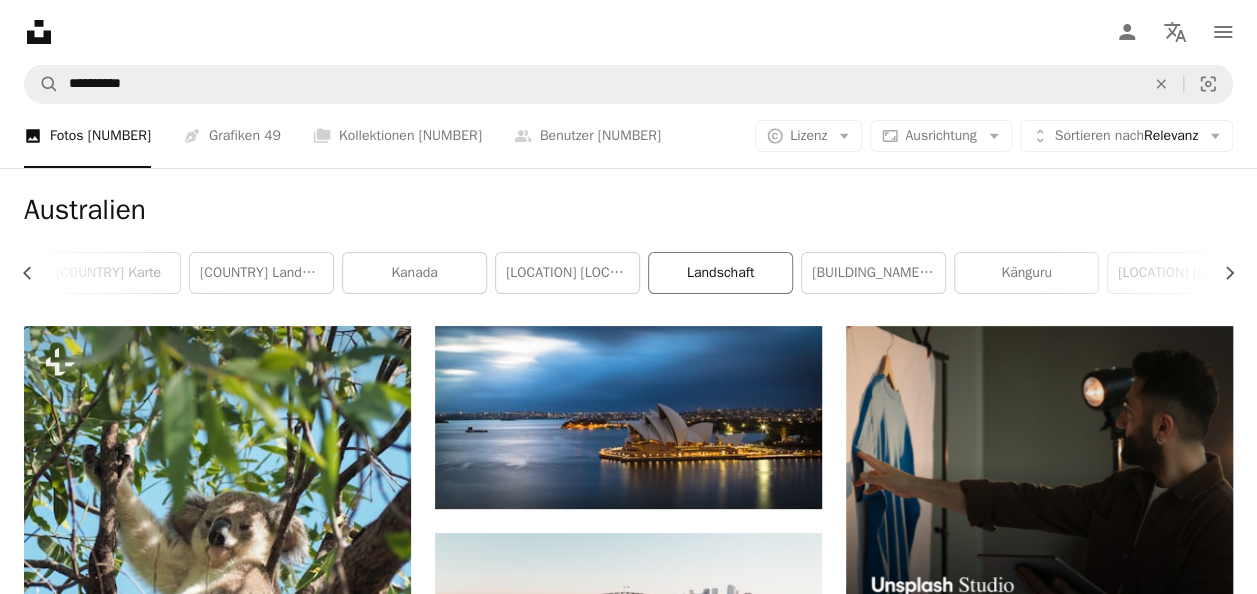 click on "Landschaft" at bounding box center (720, 273) 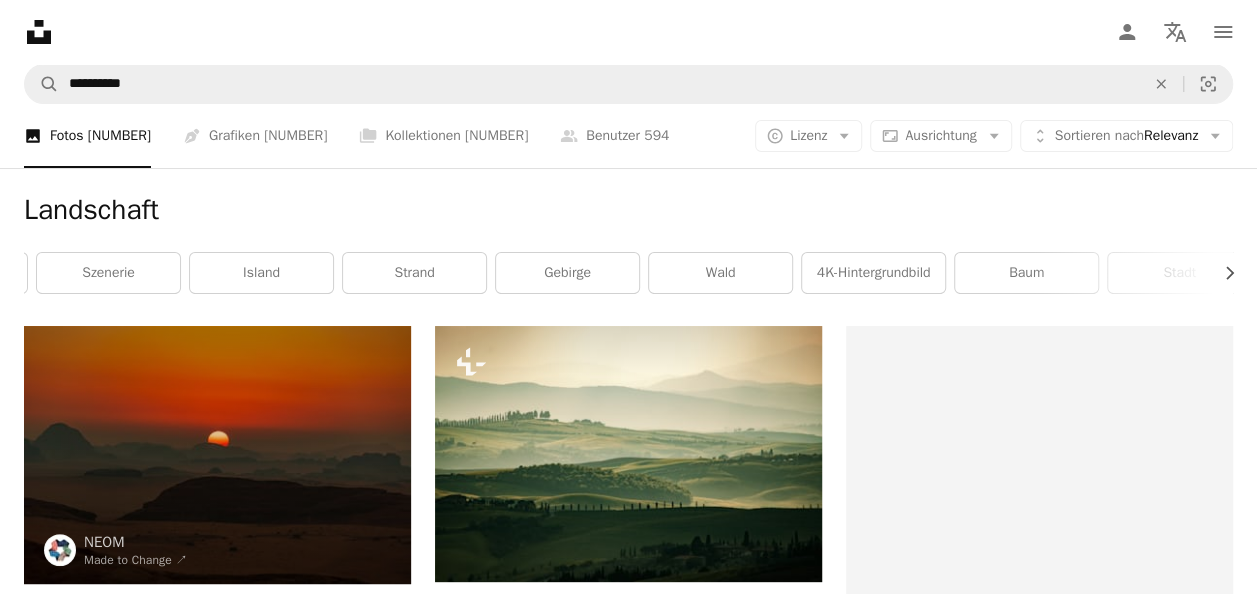 scroll, scrollTop: 0, scrollLeft: 0, axis: both 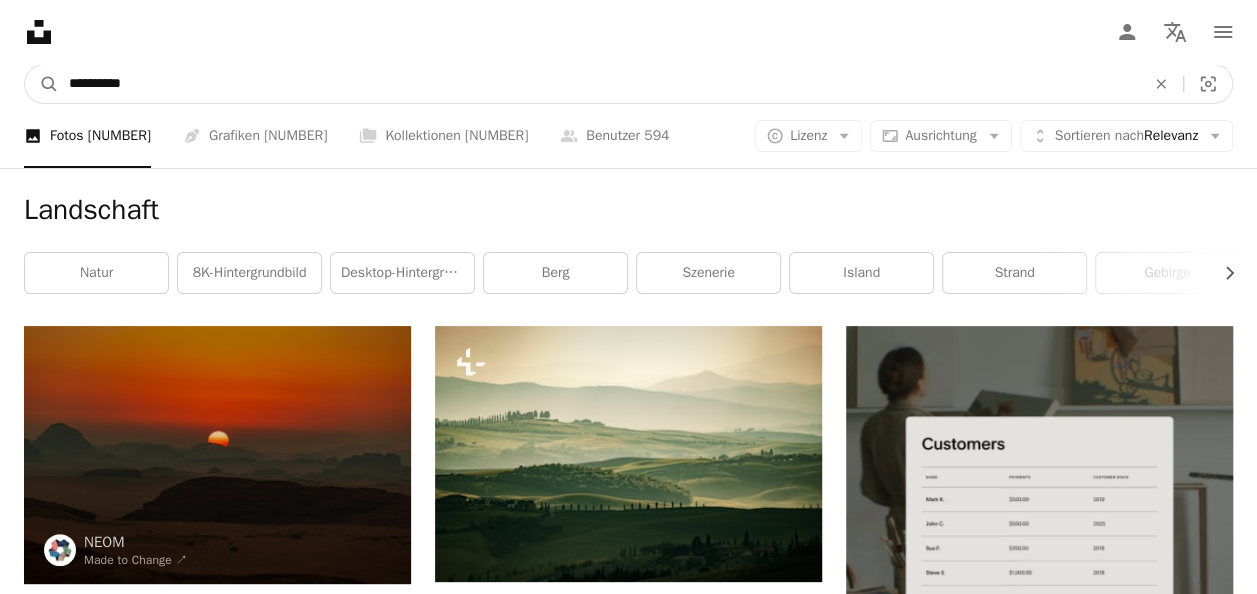 click on "**********" at bounding box center [599, 84] 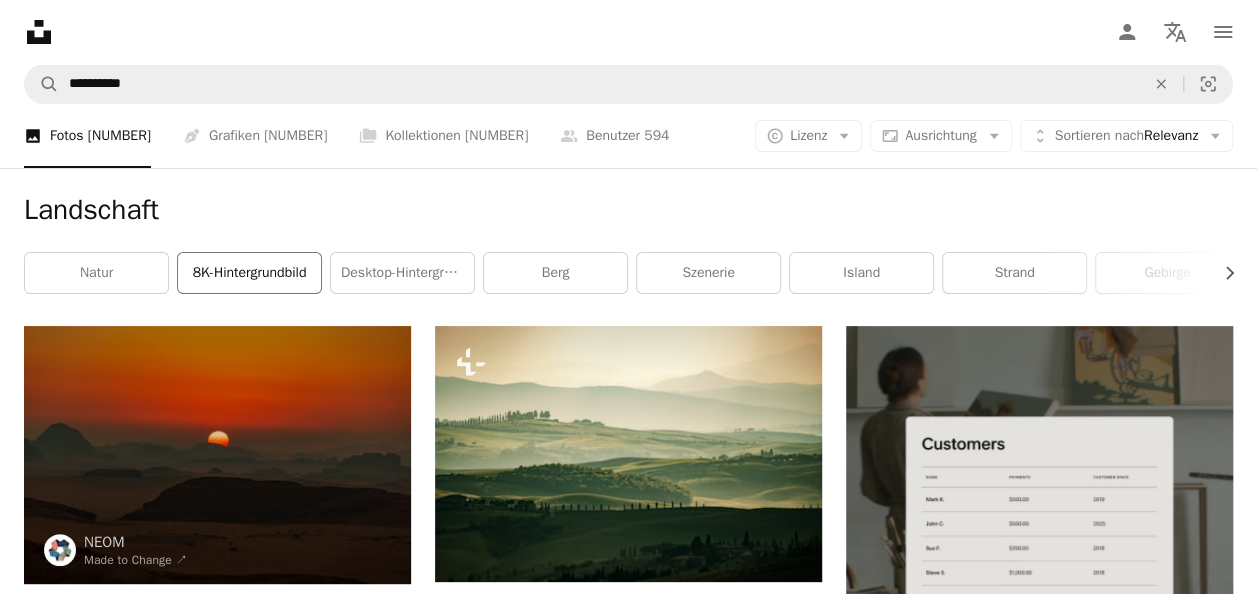 click on "8K-Hintergrundbild" at bounding box center [249, 273] 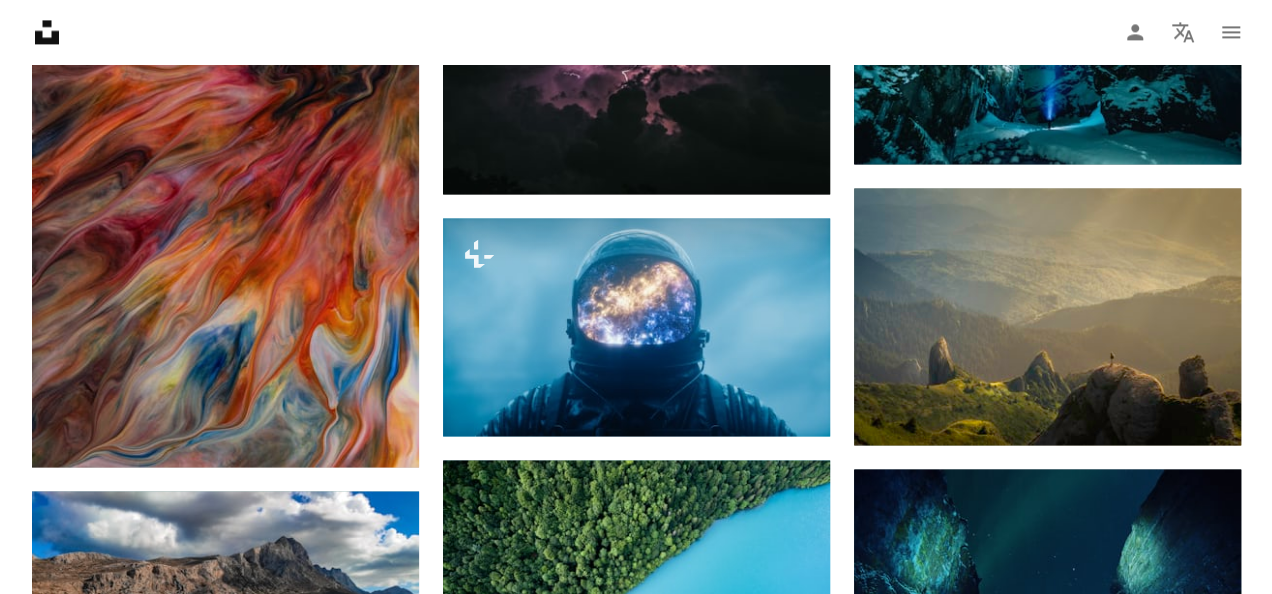 scroll, scrollTop: 1480, scrollLeft: 0, axis: vertical 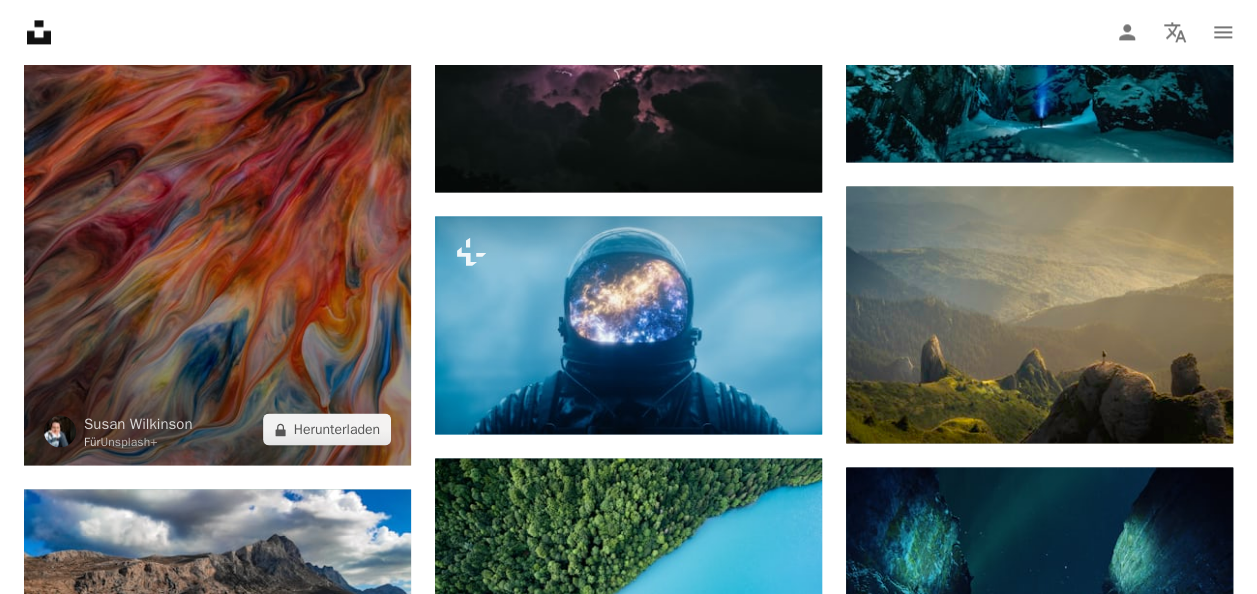 click at bounding box center (217, 175) 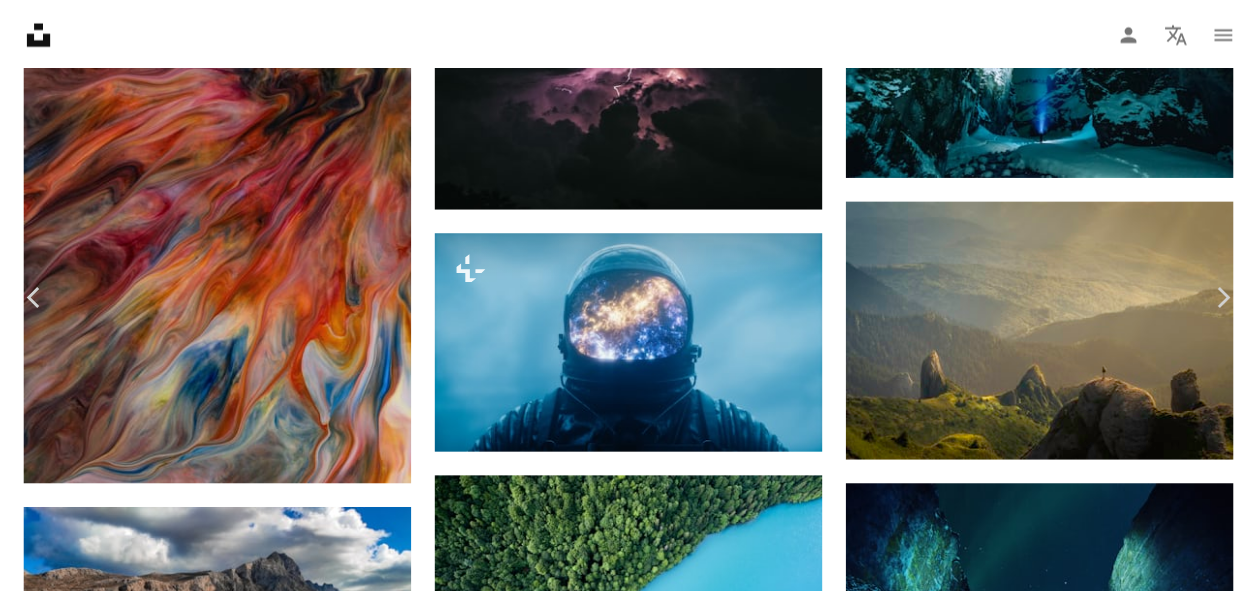 scroll, scrollTop: 0, scrollLeft: 0, axis: both 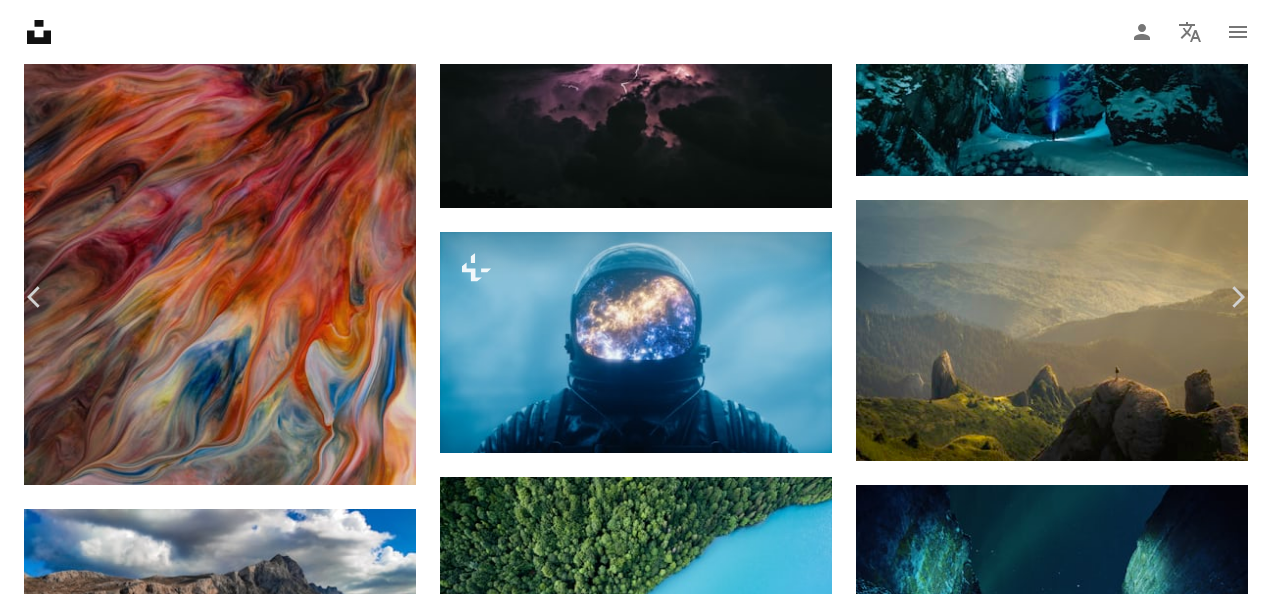 click on "An X shape" at bounding box center (20, 20) 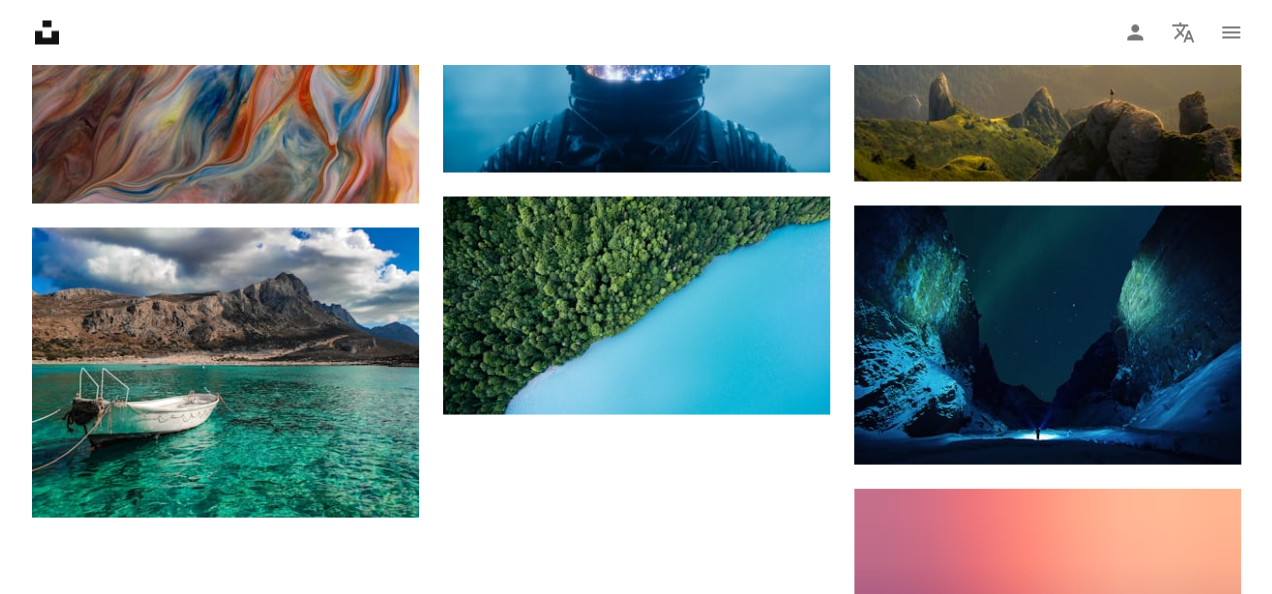 scroll, scrollTop: 1720, scrollLeft: 0, axis: vertical 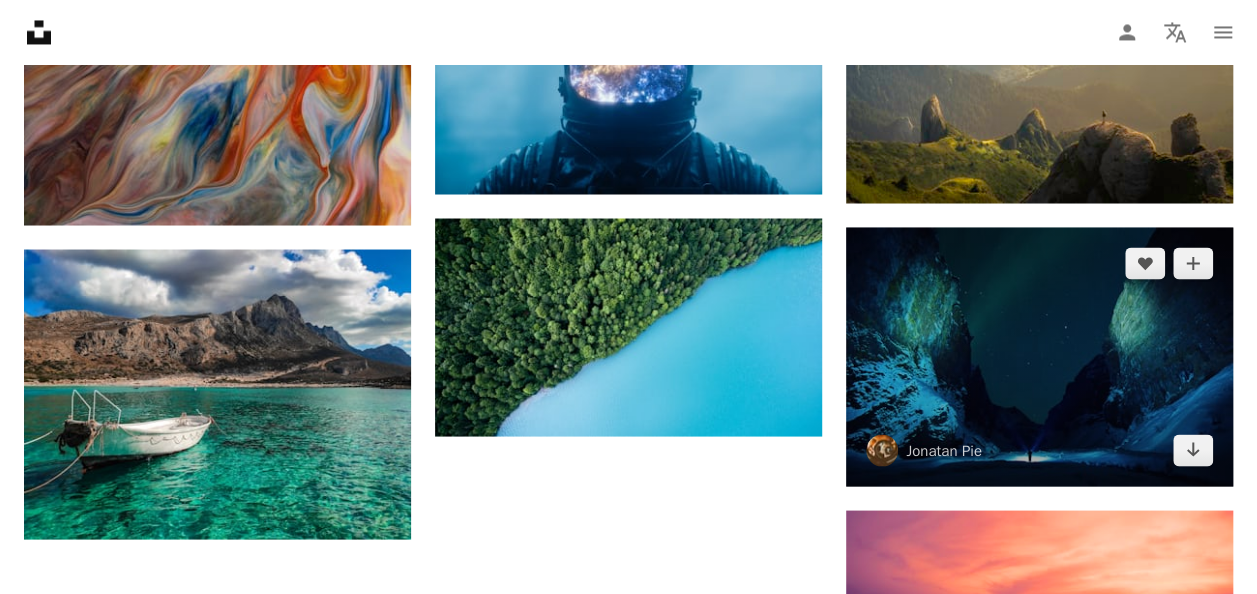 click at bounding box center (1039, 356) 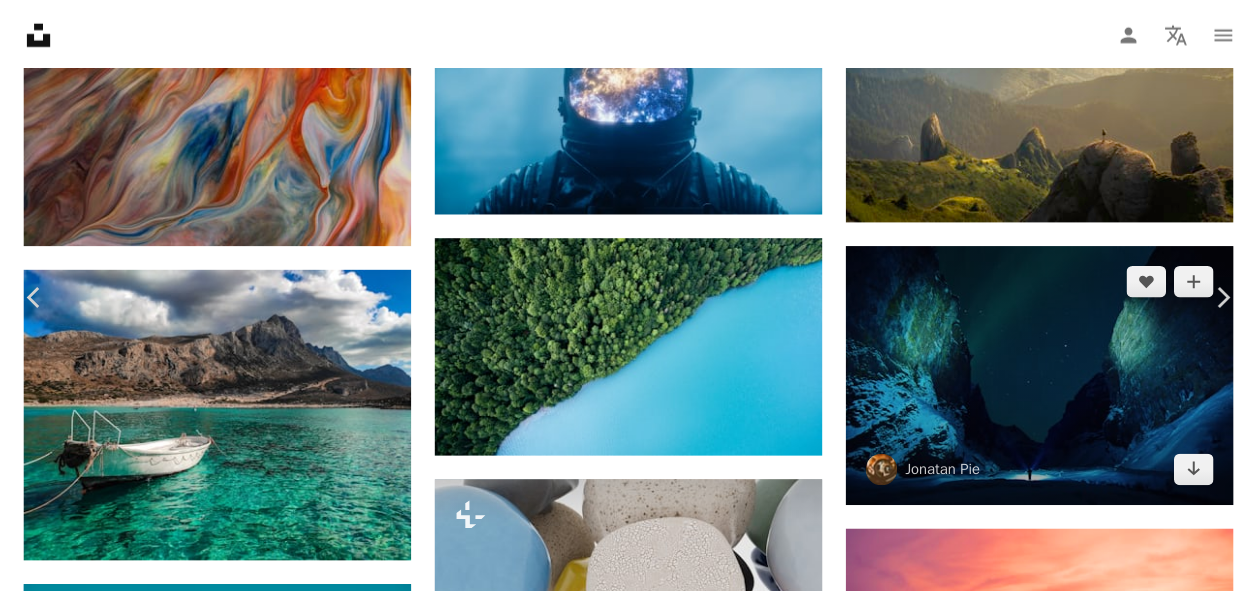 scroll, scrollTop: 0, scrollLeft: 0, axis: both 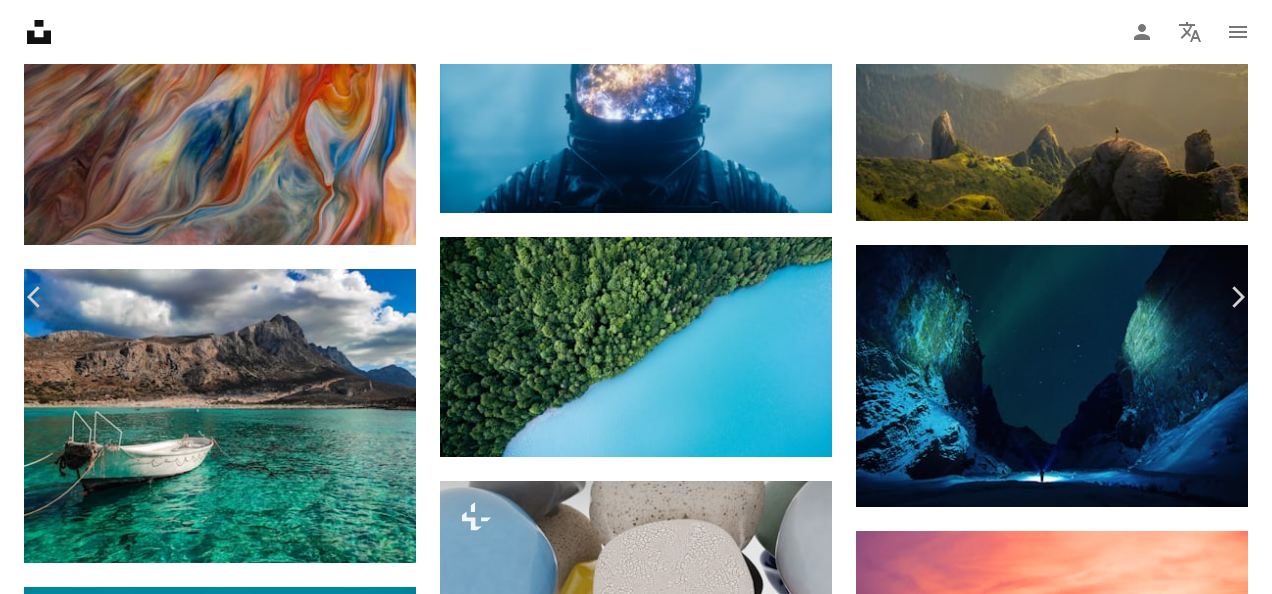 click on "Kostenlos herunterladen" at bounding box center (1041, 4369) 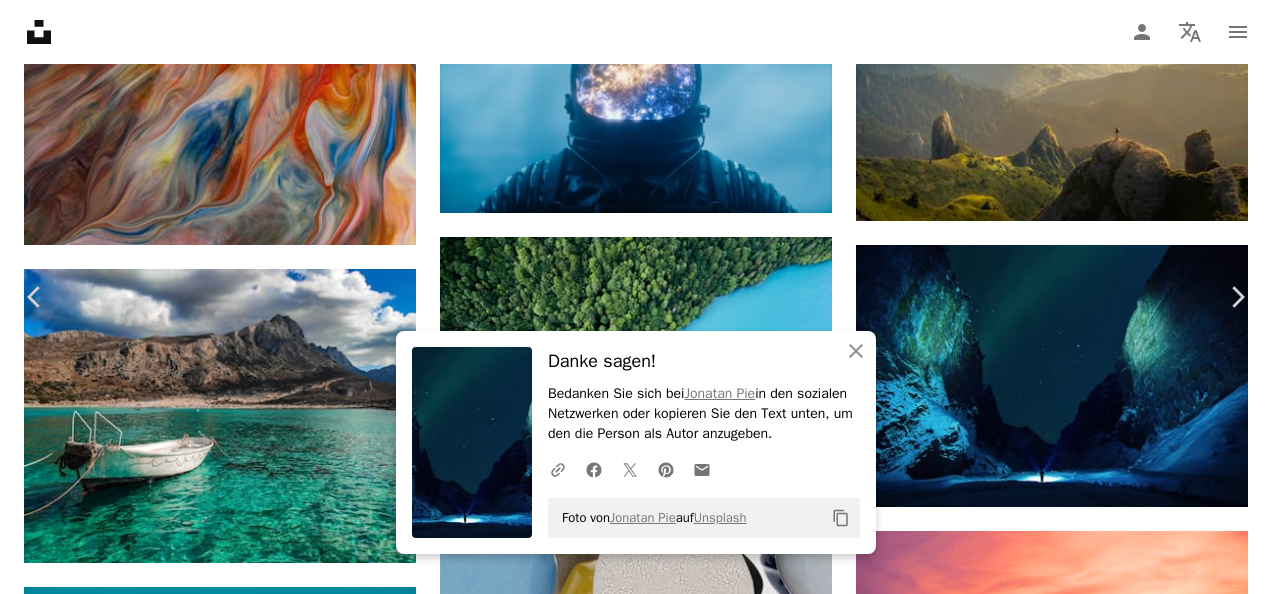 click on "[FIRST] [LAST] [NUMBER] [ICON] [ICON] Bild bearbeiten   [ICON] for Unsplash+ Kostenlos herunterladen Chevron down" at bounding box center [628, 4369] 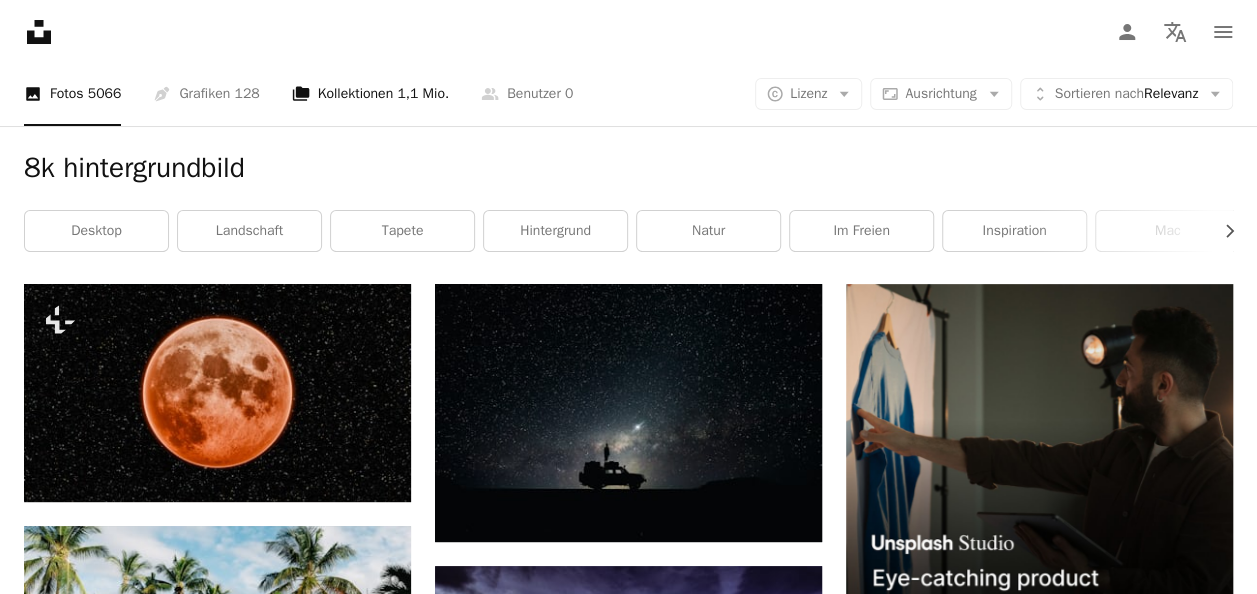 scroll, scrollTop: 0, scrollLeft: 0, axis: both 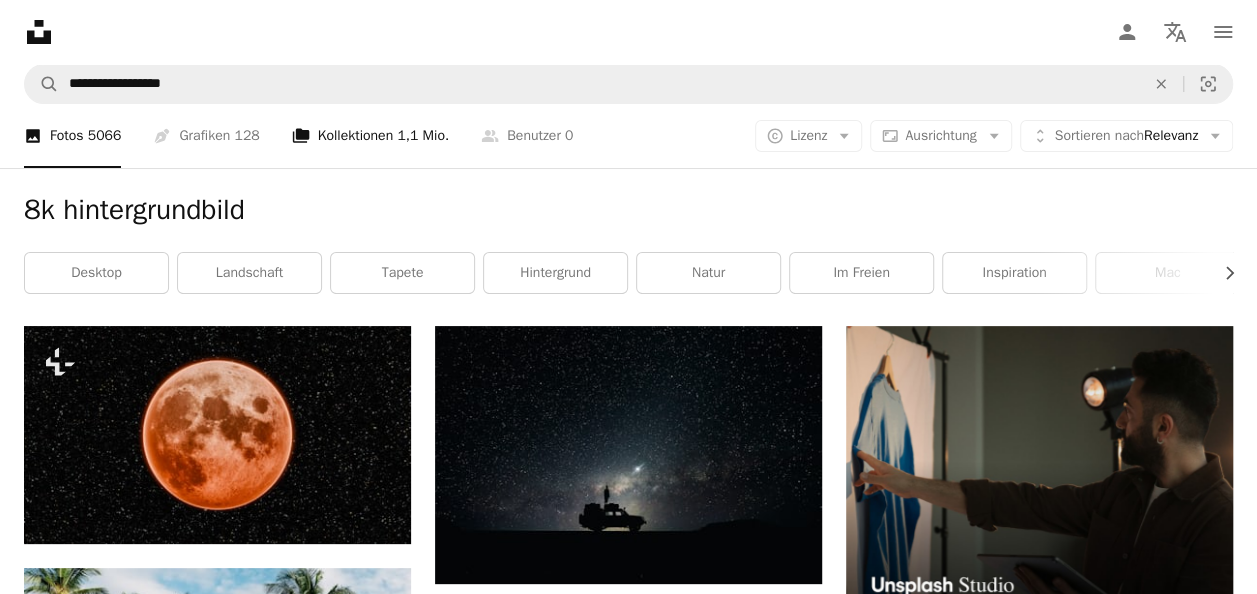 click on "A stack of folders Kollektionen   [NUMBER]" at bounding box center [370, 136] 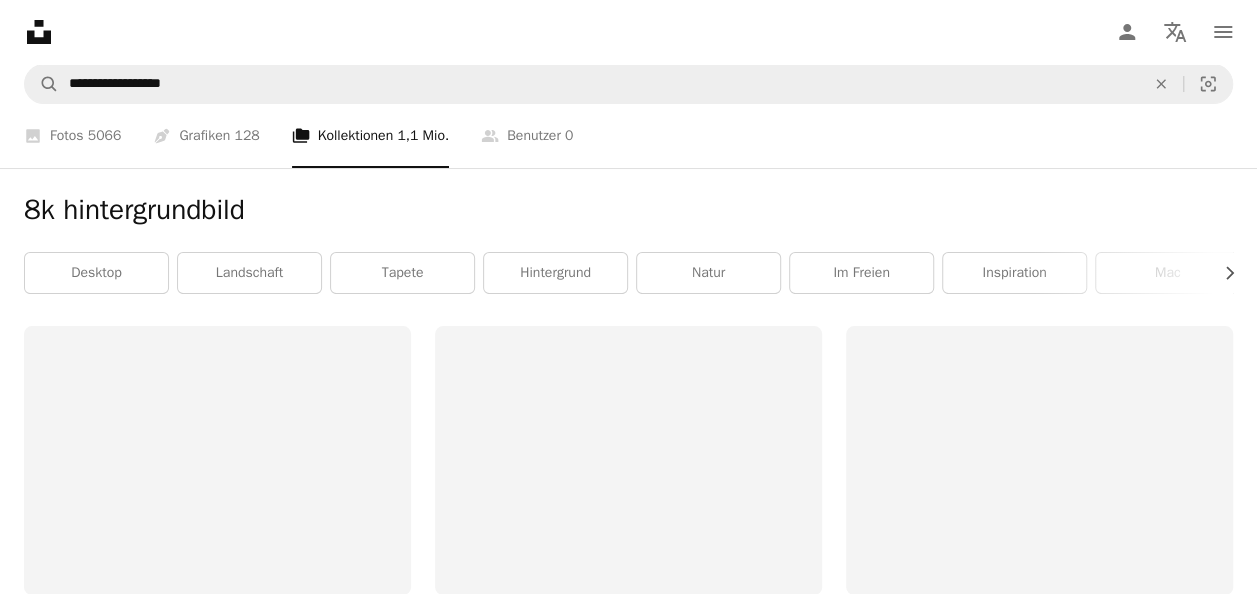 click on "A stack of folders Kollektionen   [NUMBER]" at bounding box center [370, 136] 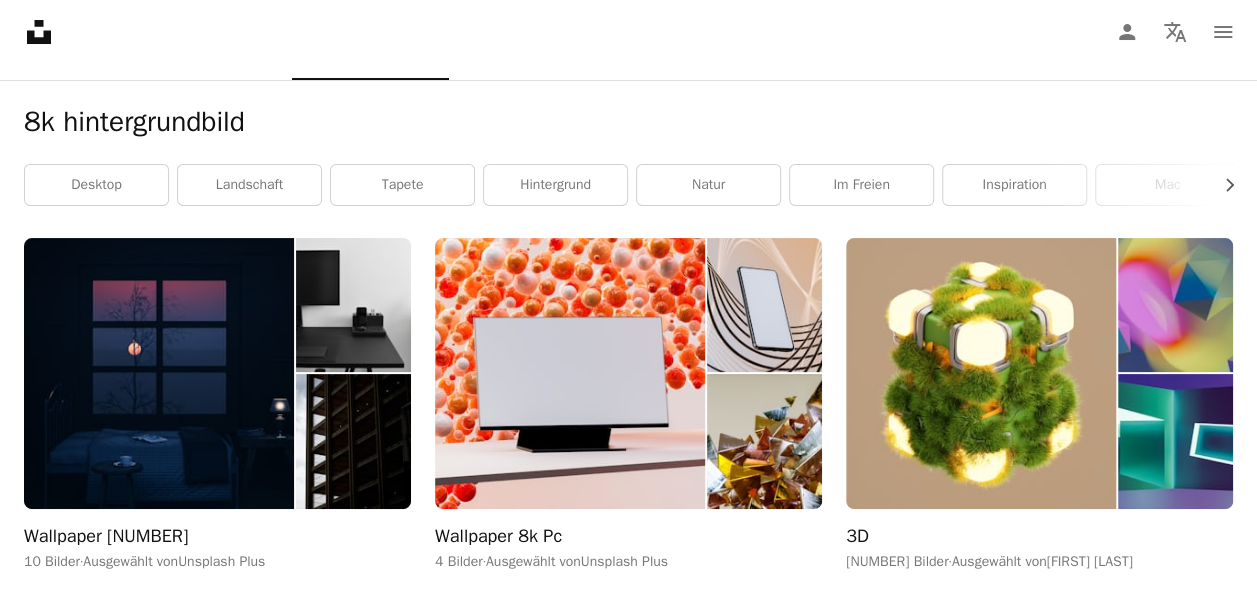 scroll, scrollTop: 0, scrollLeft: 0, axis: both 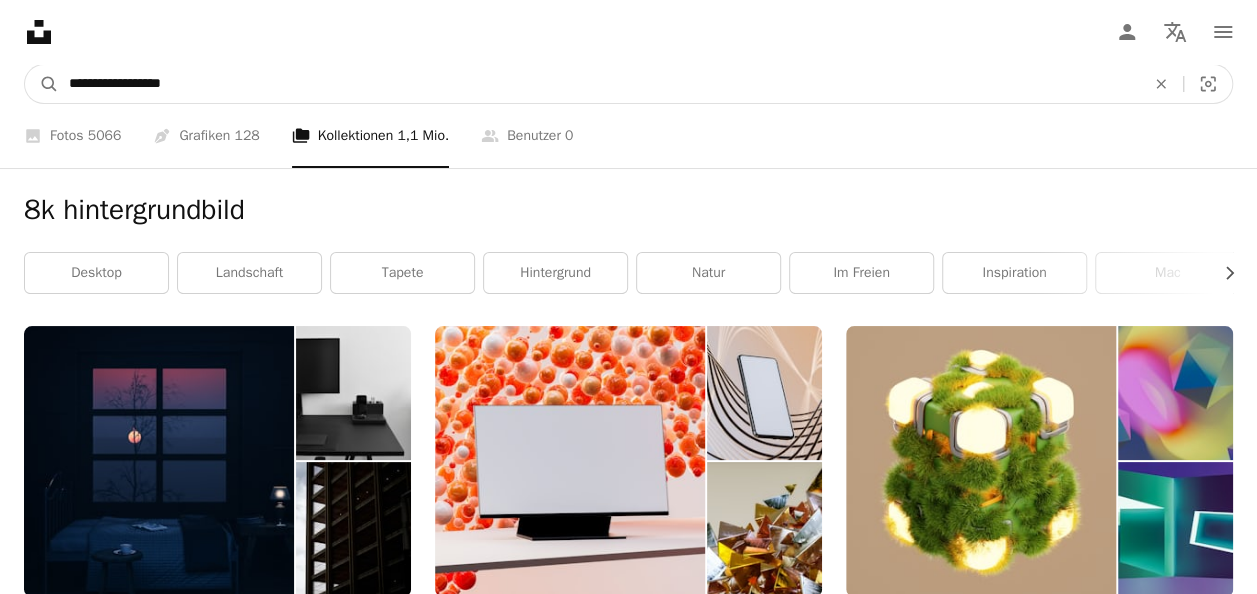 click on "**********" at bounding box center (599, 84) 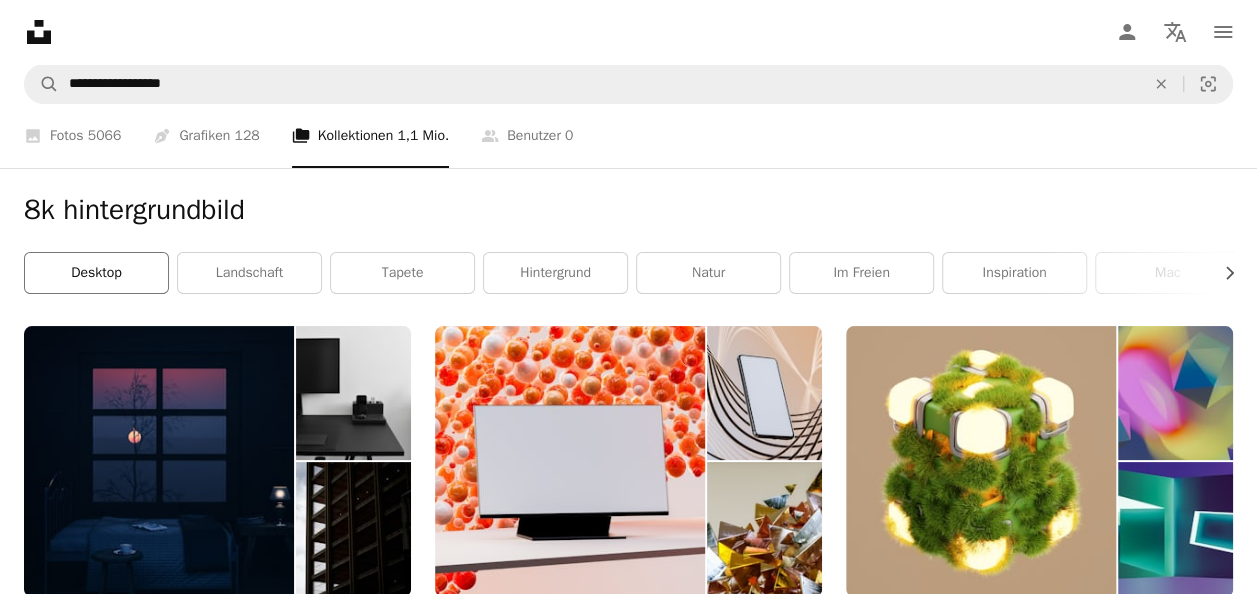 click on "Desktop" at bounding box center (96, 273) 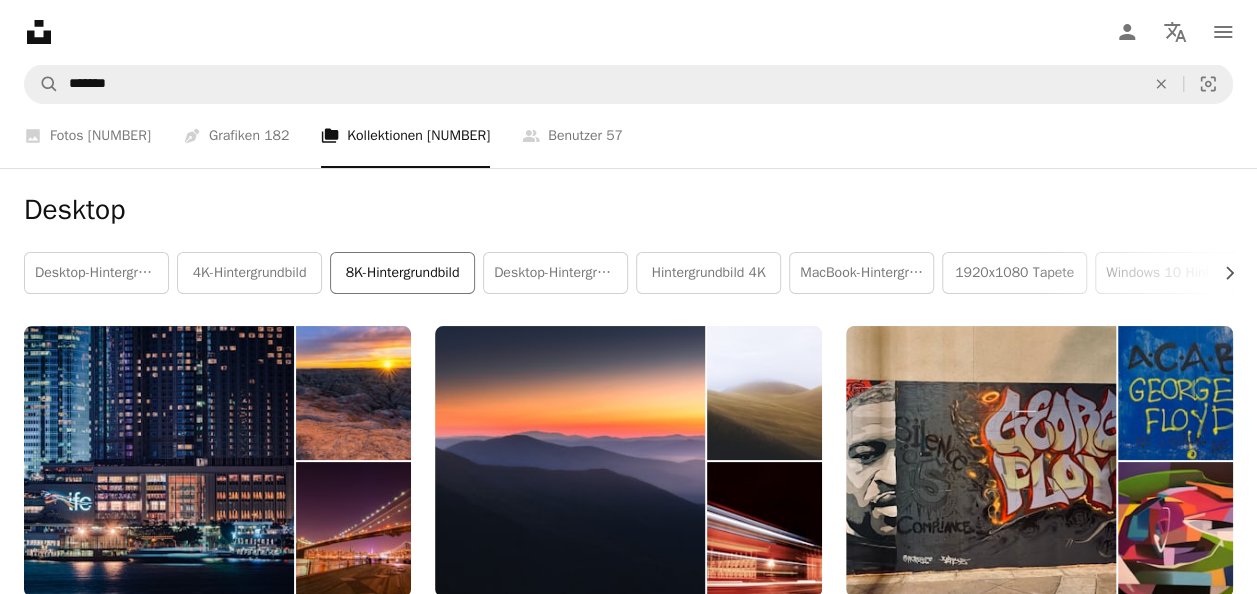 click on "8K-Hintergrundbild" at bounding box center [402, 273] 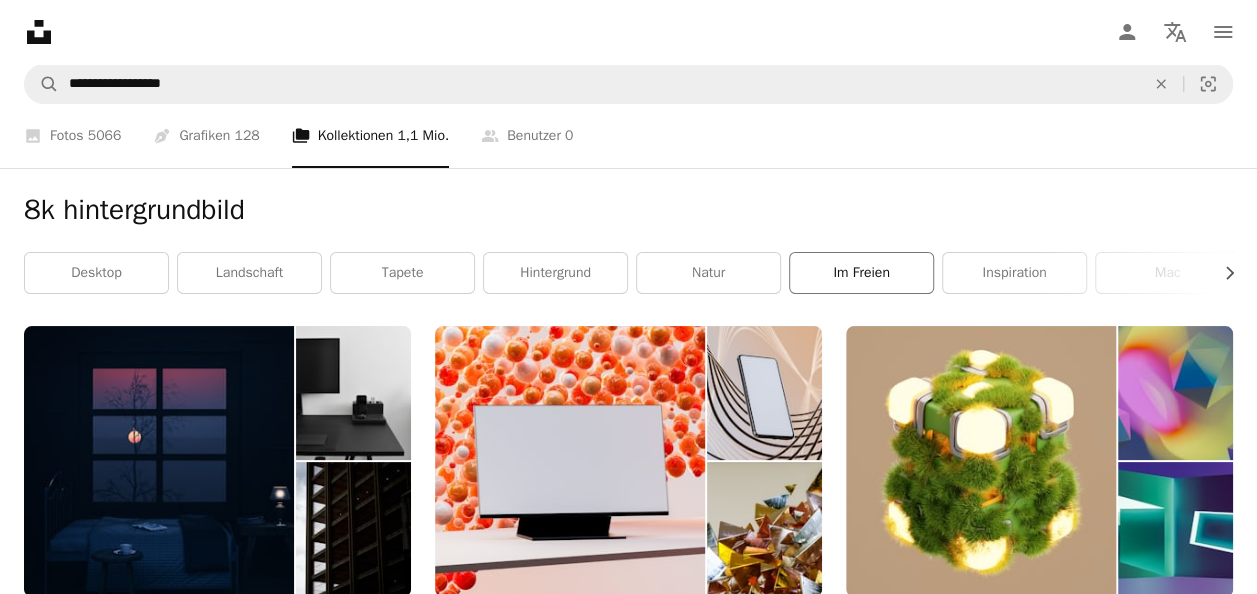 click on "im Freien" at bounding box center [861, 273] 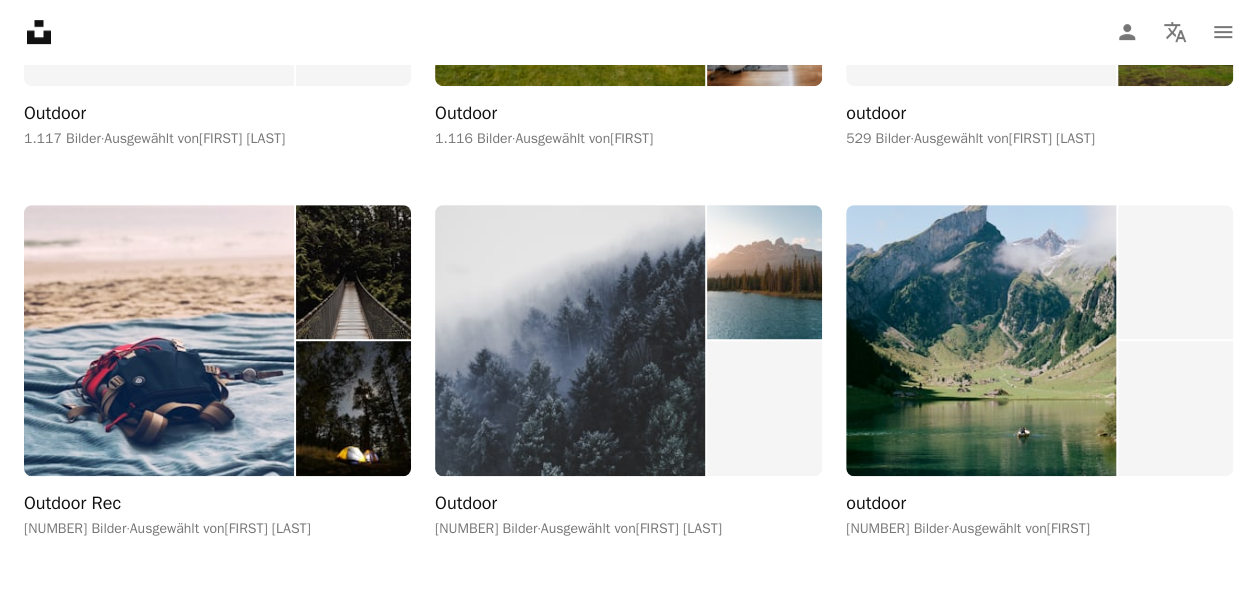 scroll, scrollTop: 560, scrollLeft: 0, axis: vertical 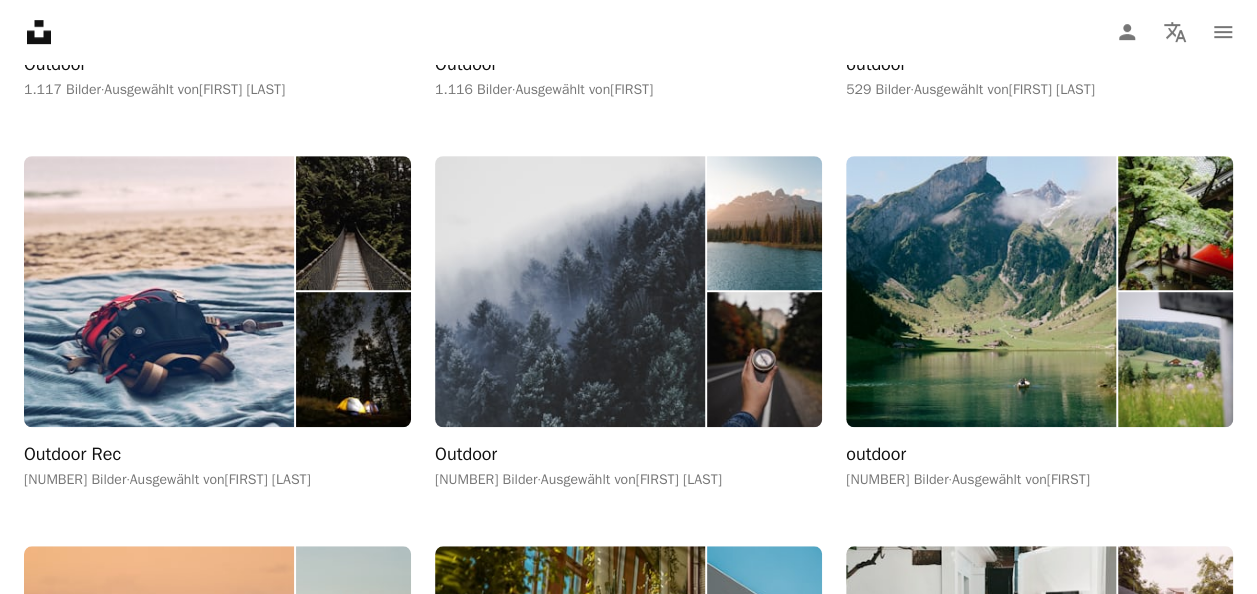 click at bounding box center [981, 291] 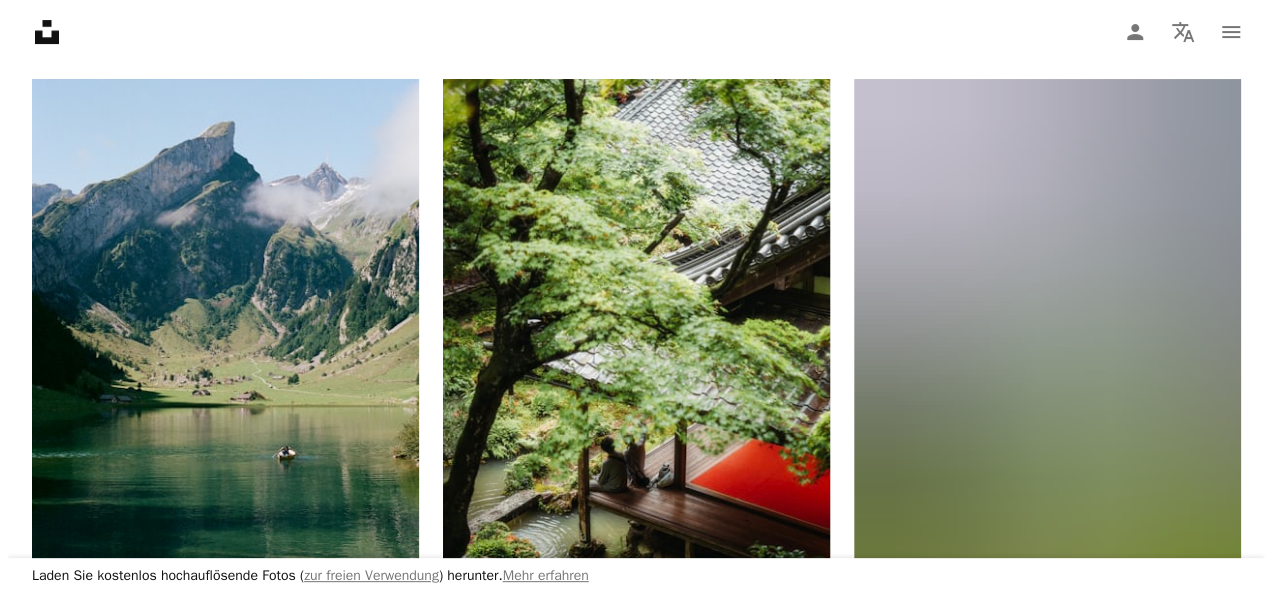 scroll, scrollTop: 240, scrollLeft: 0, axis: vertical 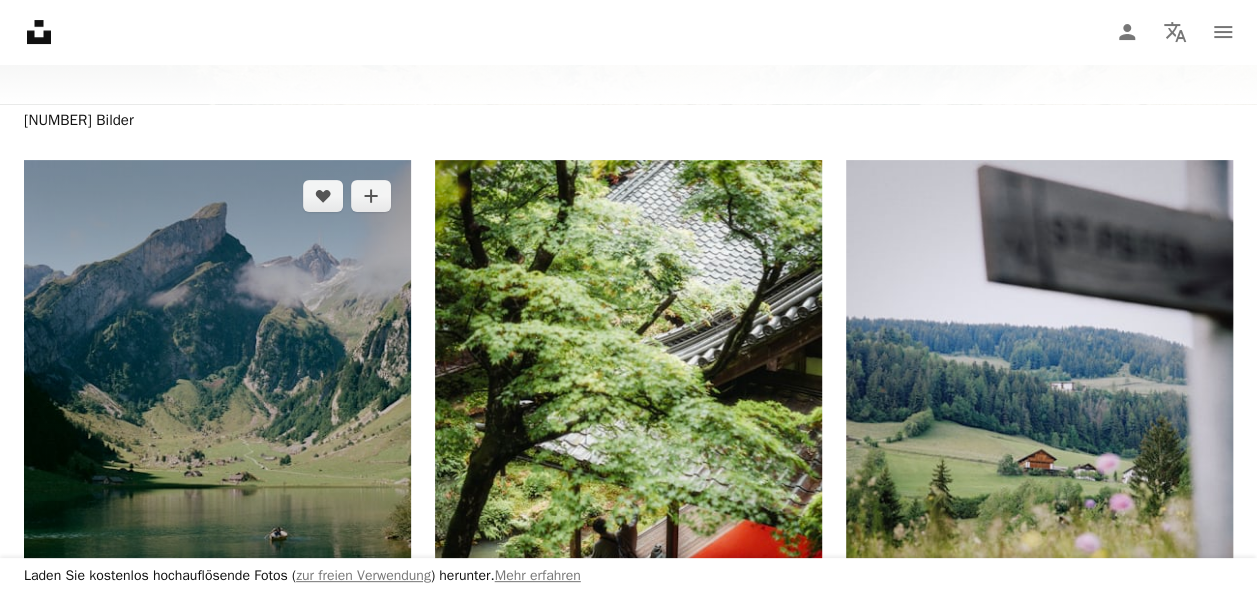 click at bounding box center [217, 402] 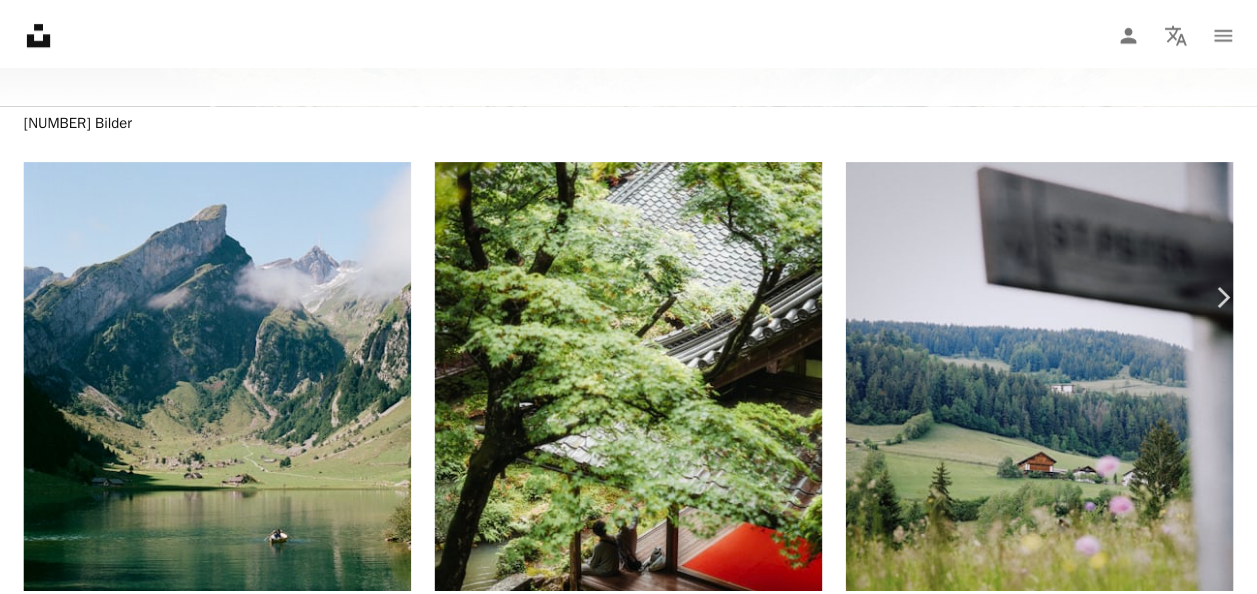 scroll, scrollTop: 0, scrollLeft: 0, axis: both 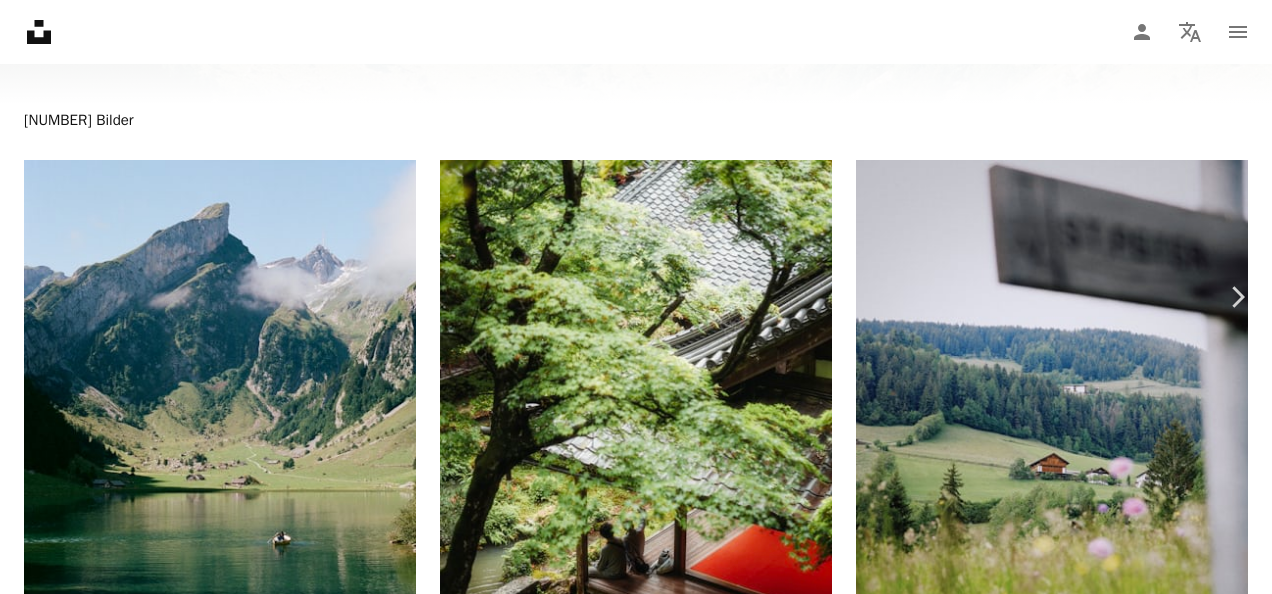 click on "Kostenlos herunterladen" at bounding box center [1041, 5408] 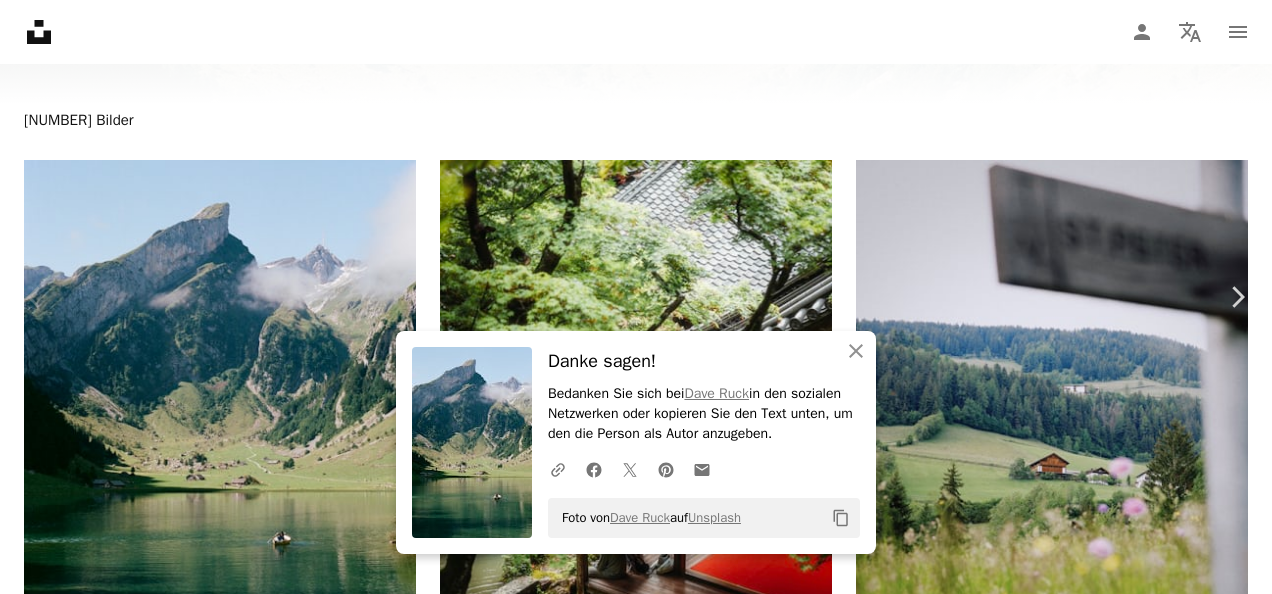 click on "An X shape" at bounding box center [20, 20] 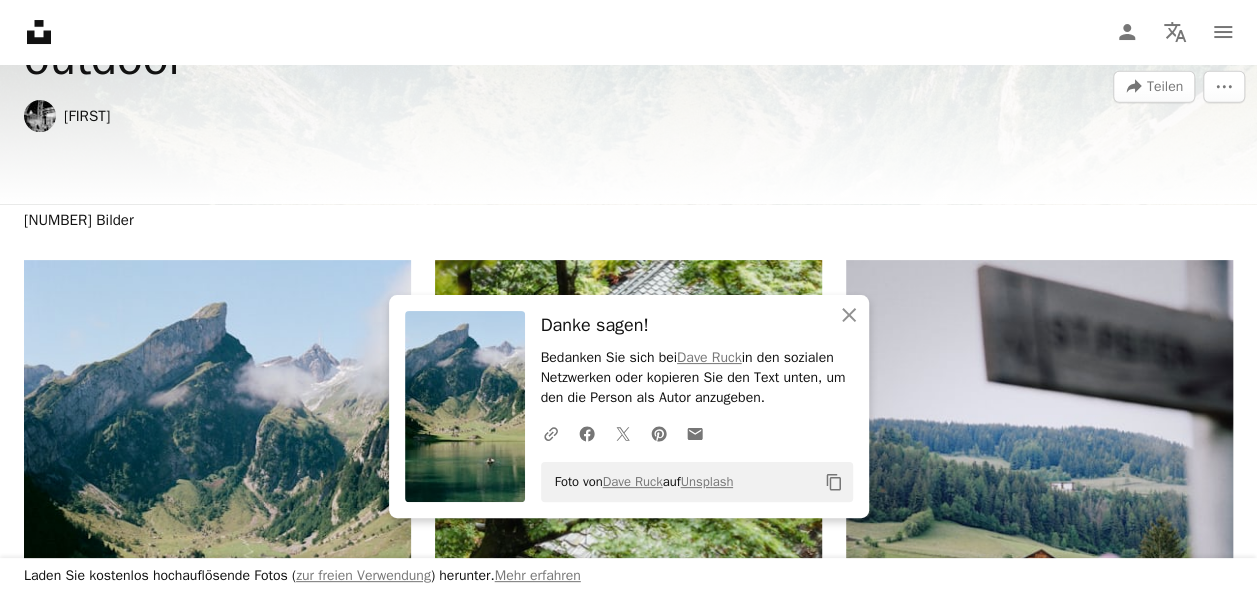 scroll, scrollTop: 0, scrollLeft: 0, axis: both 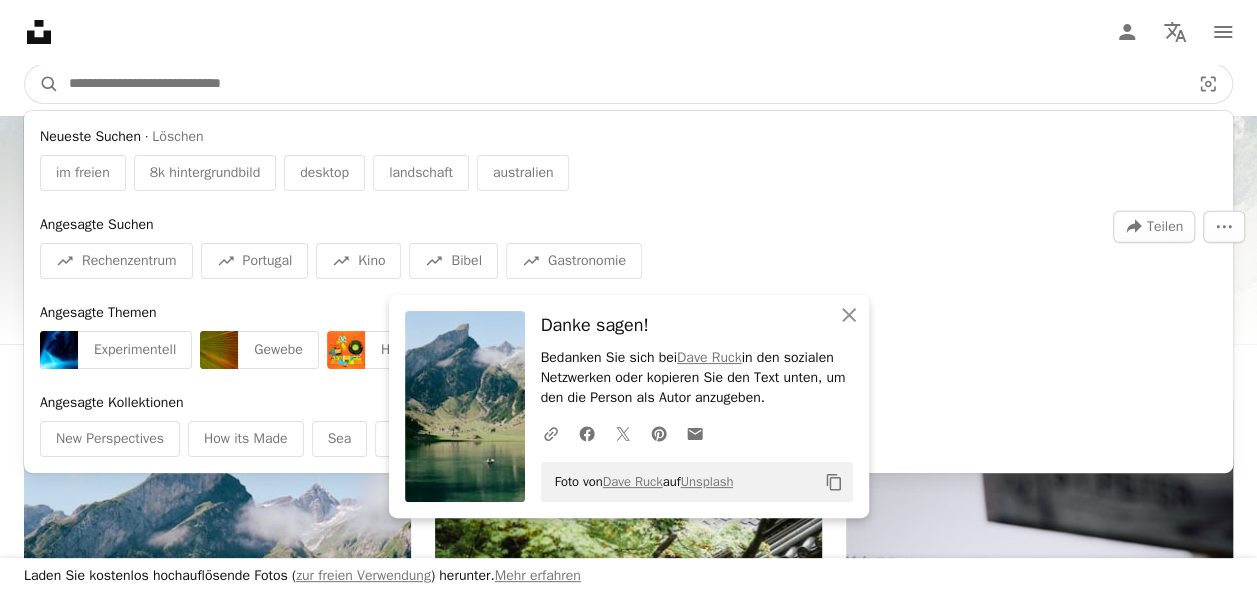 click at bounding box center [621, 84] 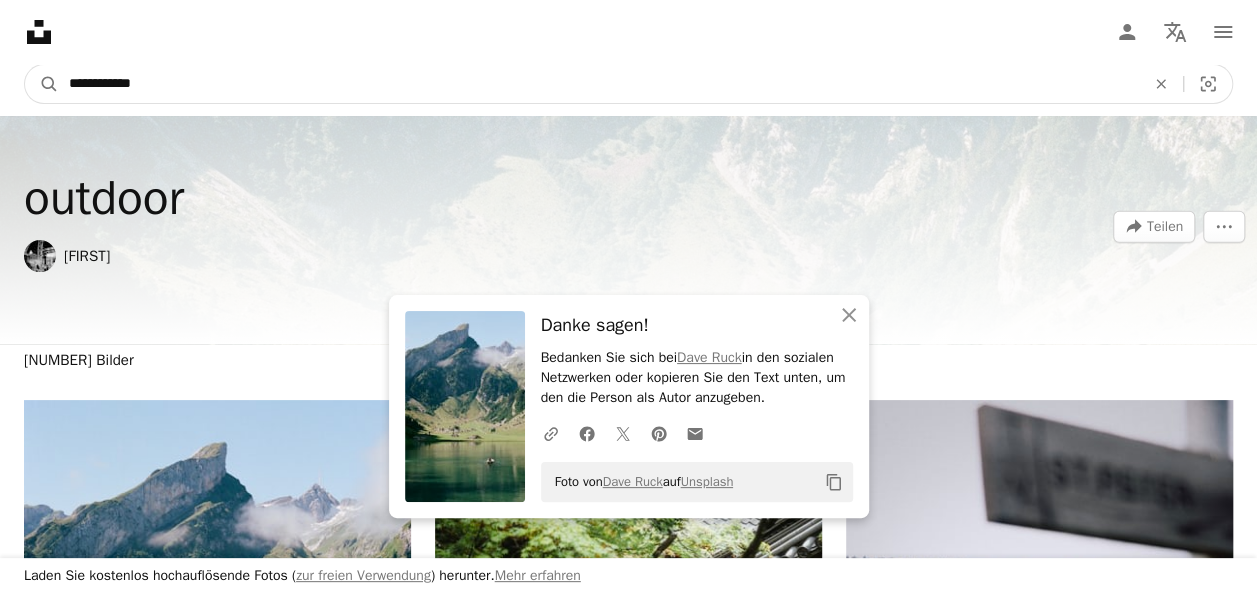 type on "**********" 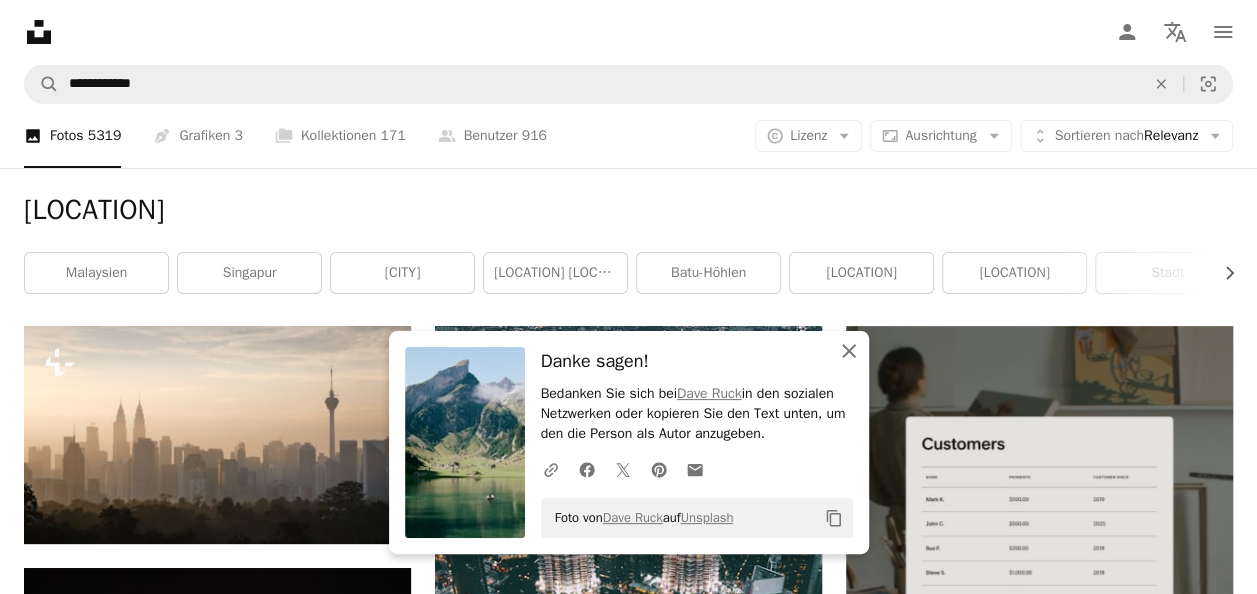 click on "An X shape" 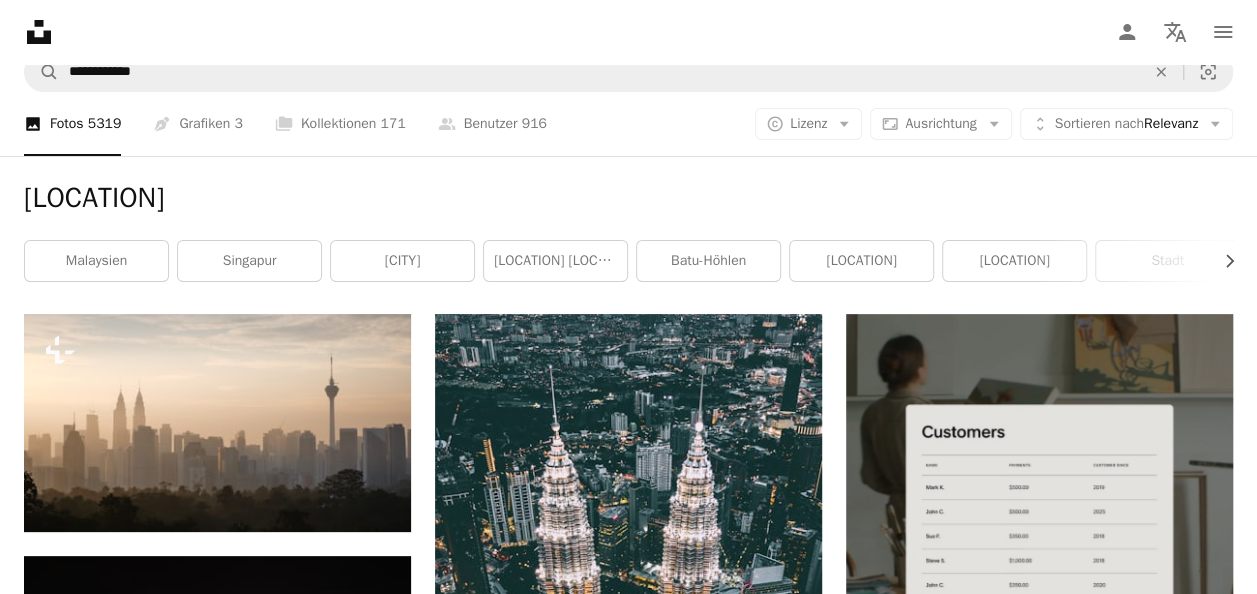 scroll, scrollTop: 0, scrollLeft: 0, axis: both 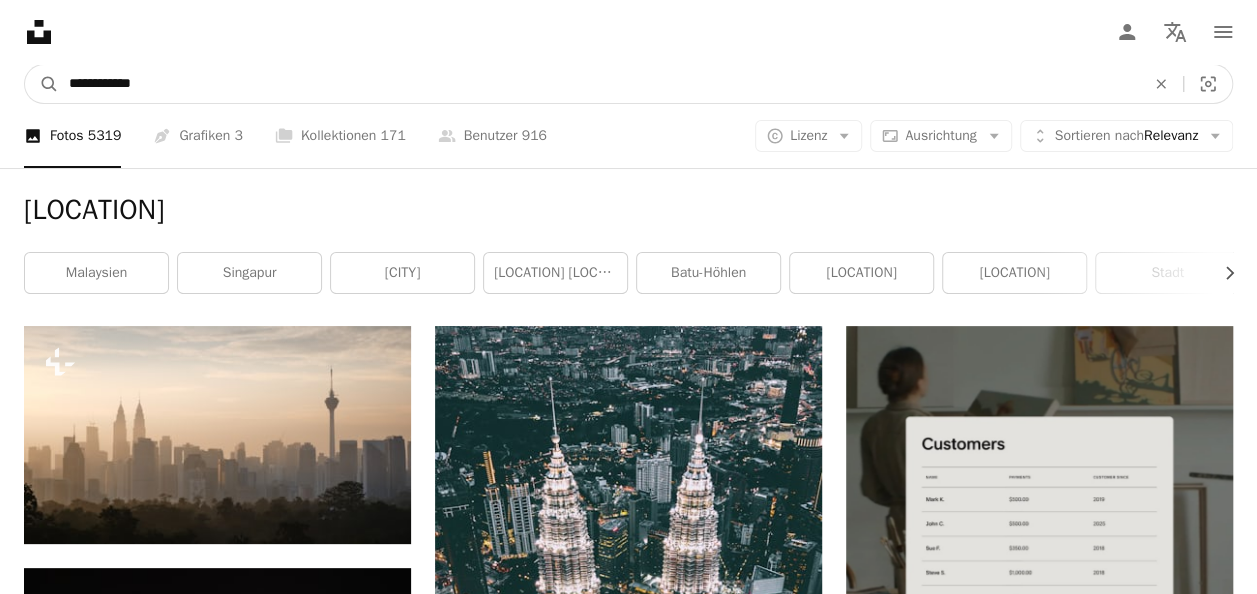click on "**********" at bounding box center (599, 84) 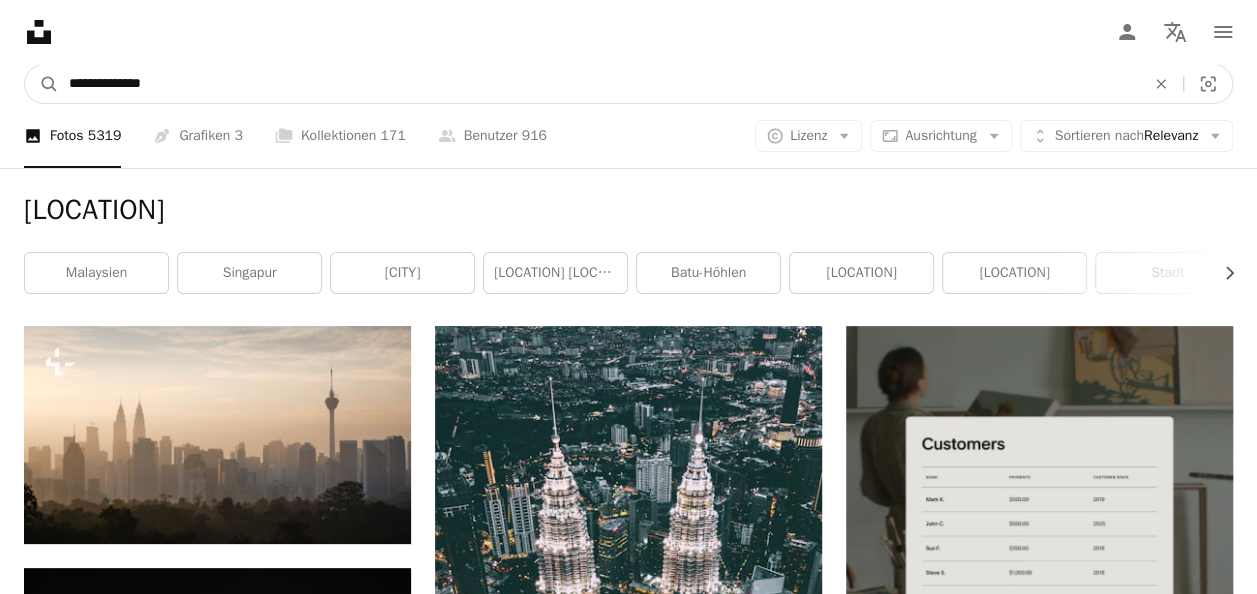 type on "**********" 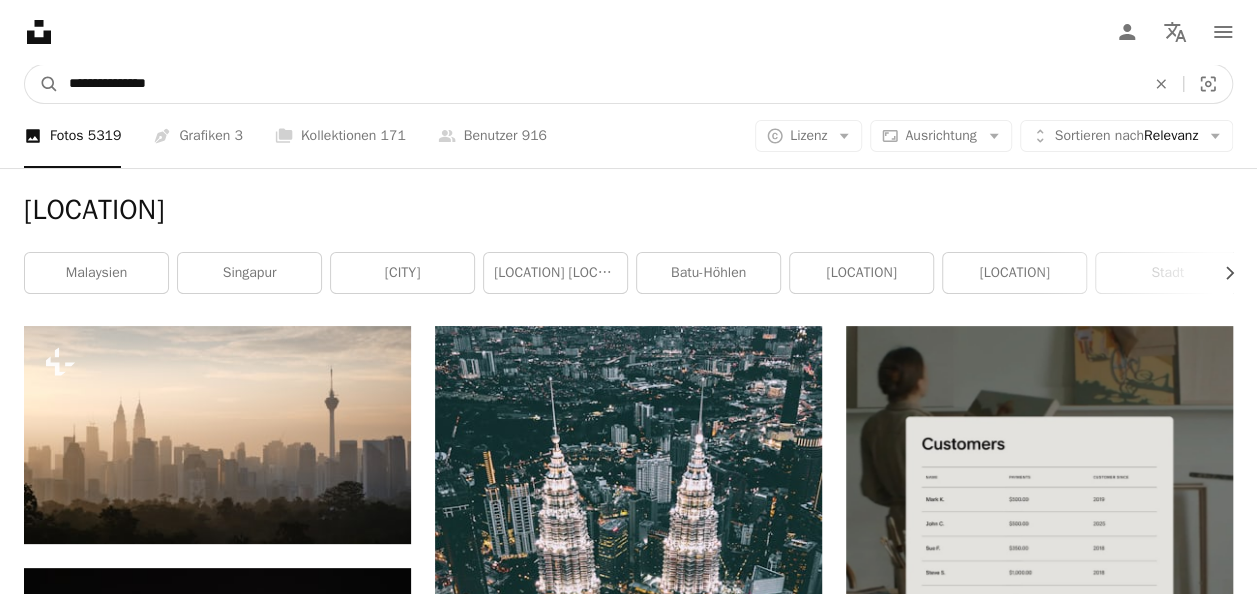 click on "A magnifying glass" at bounding box center (42, 84) 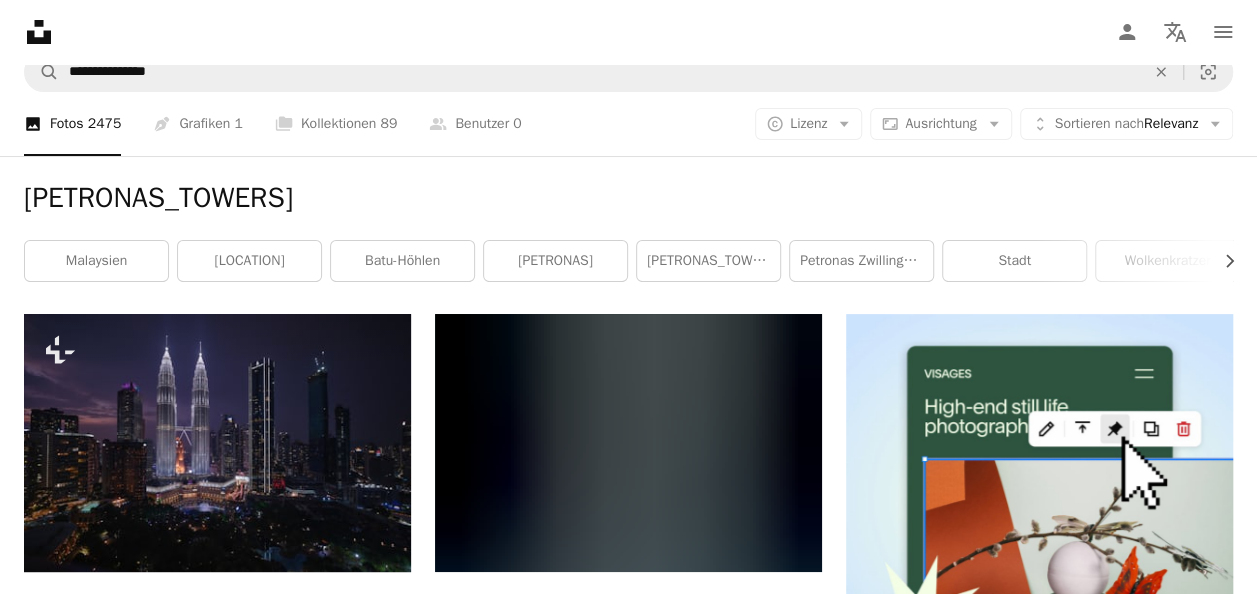 scroll, scrollTop: 0, scrollLeft: 0, axis: both 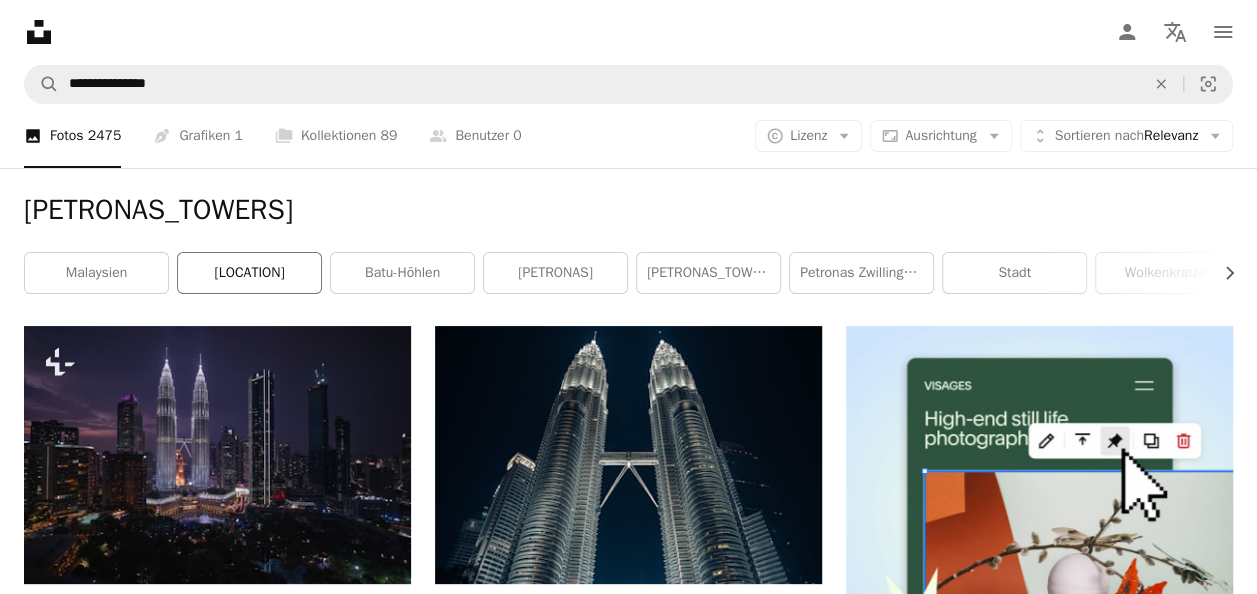 click on "[LOCATION]" at bounding box center (249, 273) 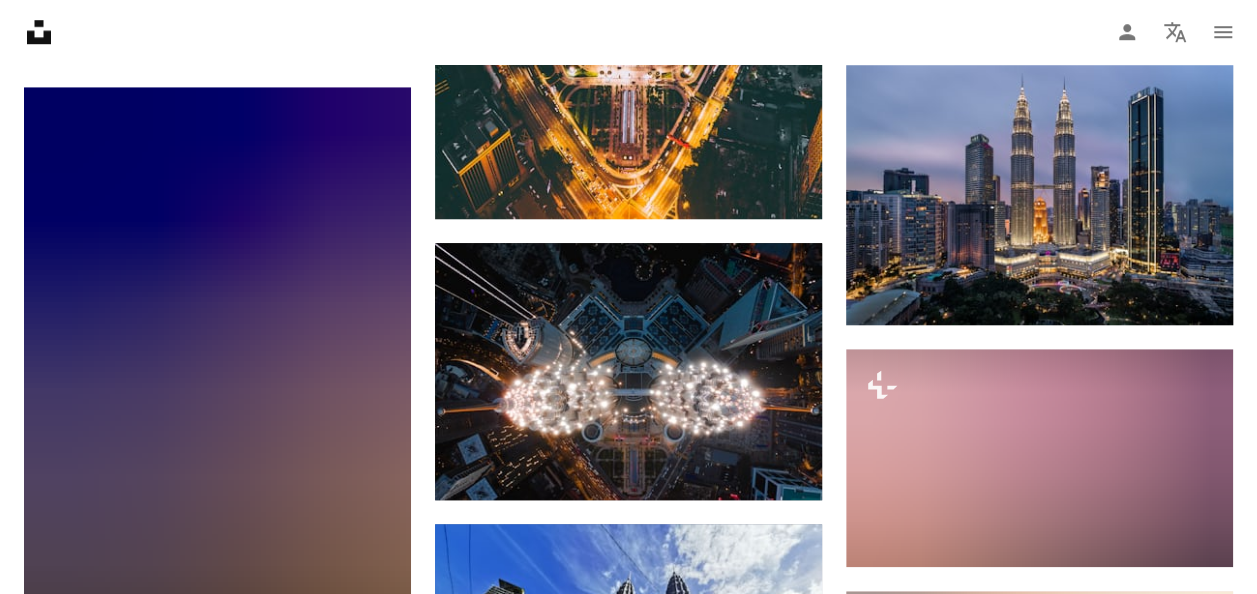scroll, scrollTop: 840, scrollLeft: 0, axis: vertical 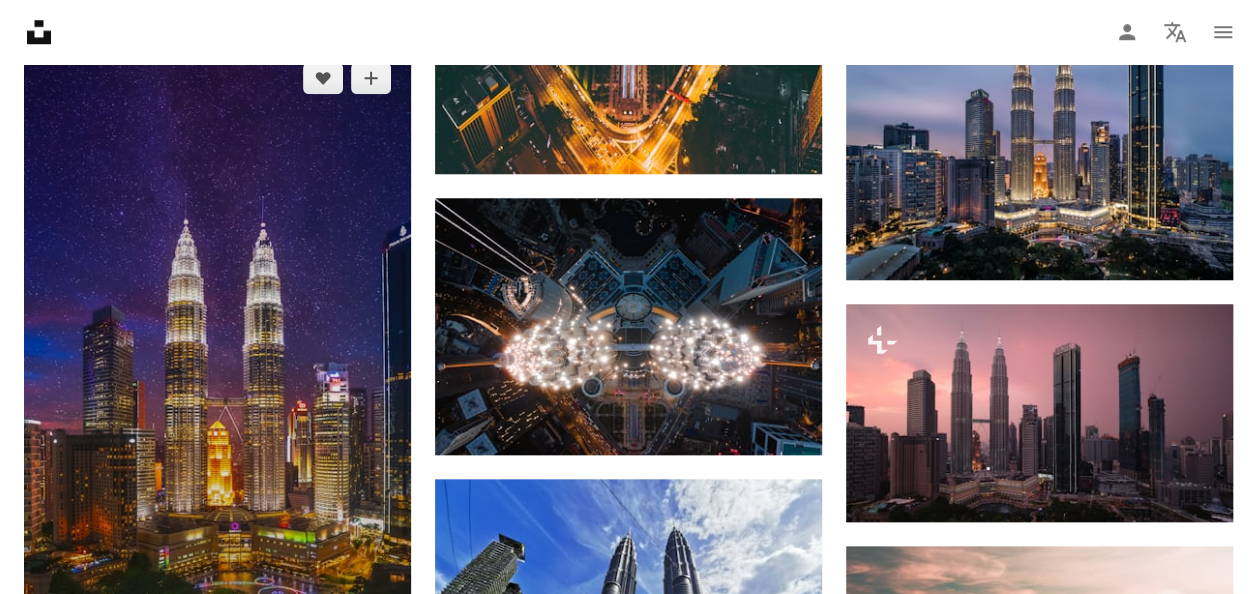 click at bounding box center [217, 386] 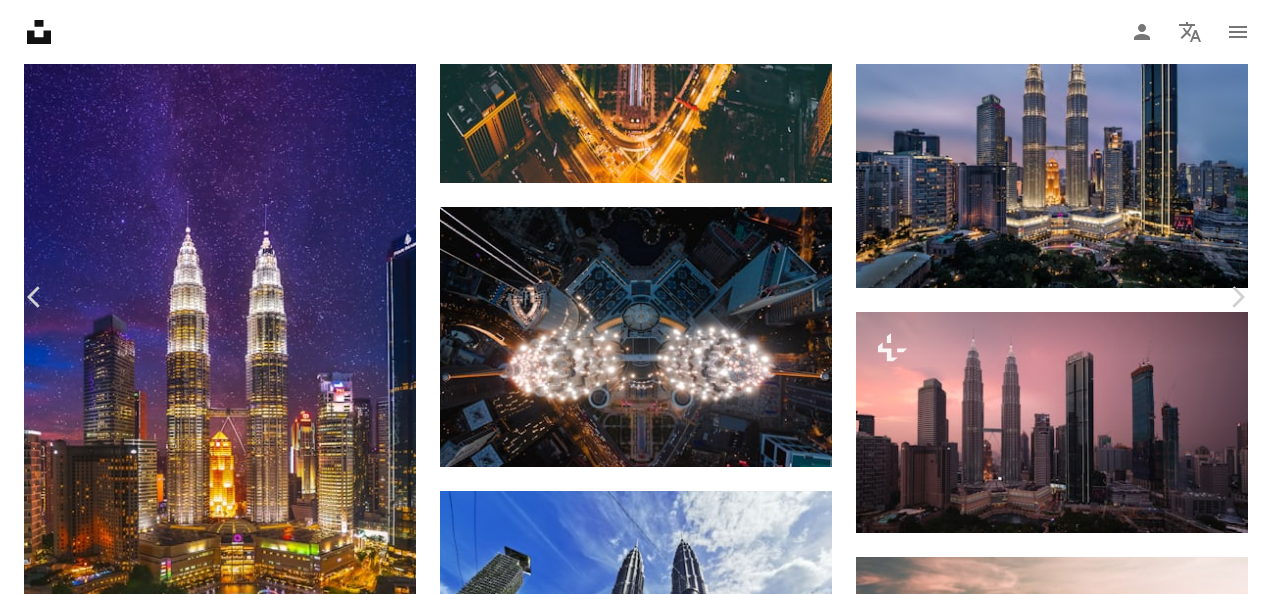 click on "An X shape" at bounding box center [20, 20] 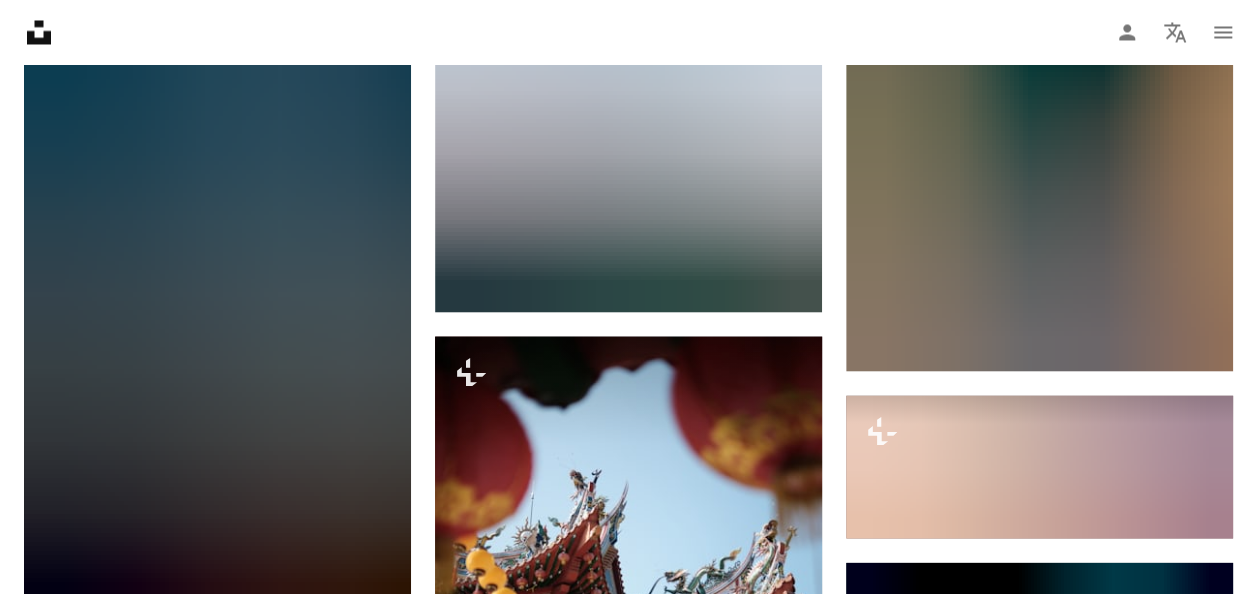 scroll, scrollTop: 1840, scrollLeft: 0, axis: vertical 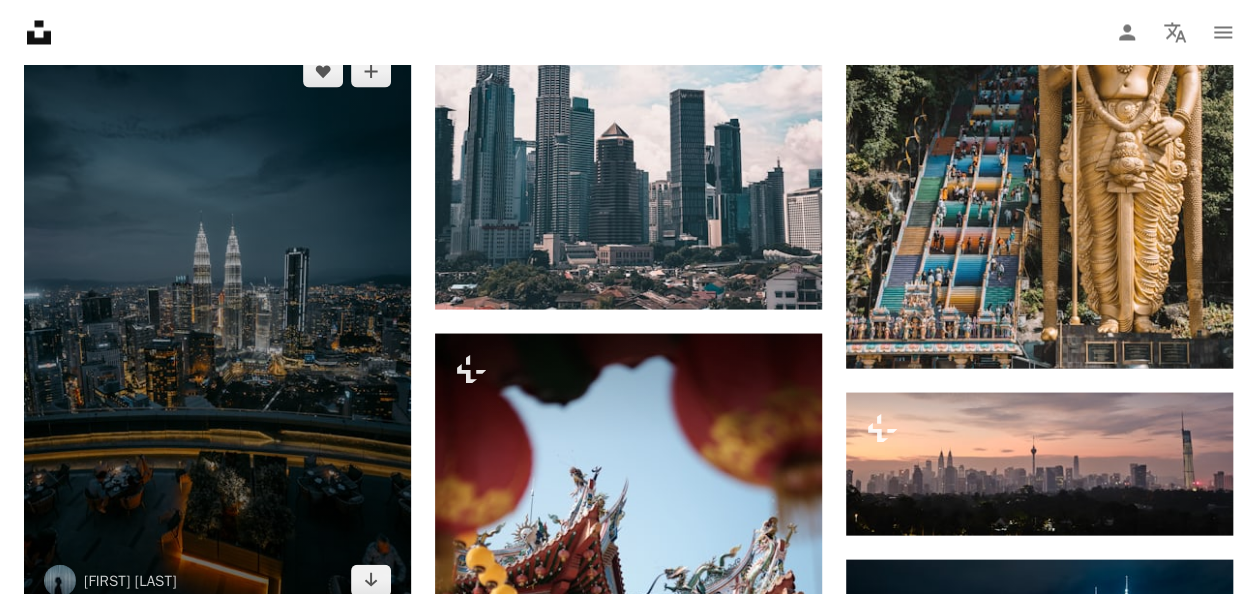 click at bounding box center [217, 325] 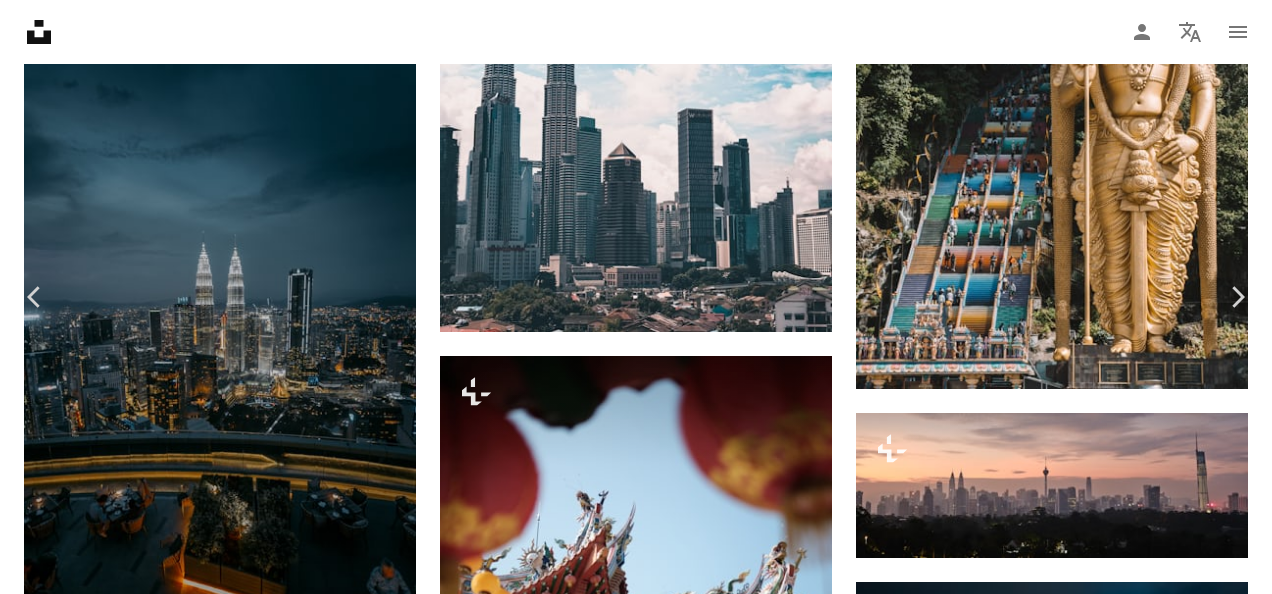 click on "Kostenlos herunterladen" at bounding box center [1041, 5383] 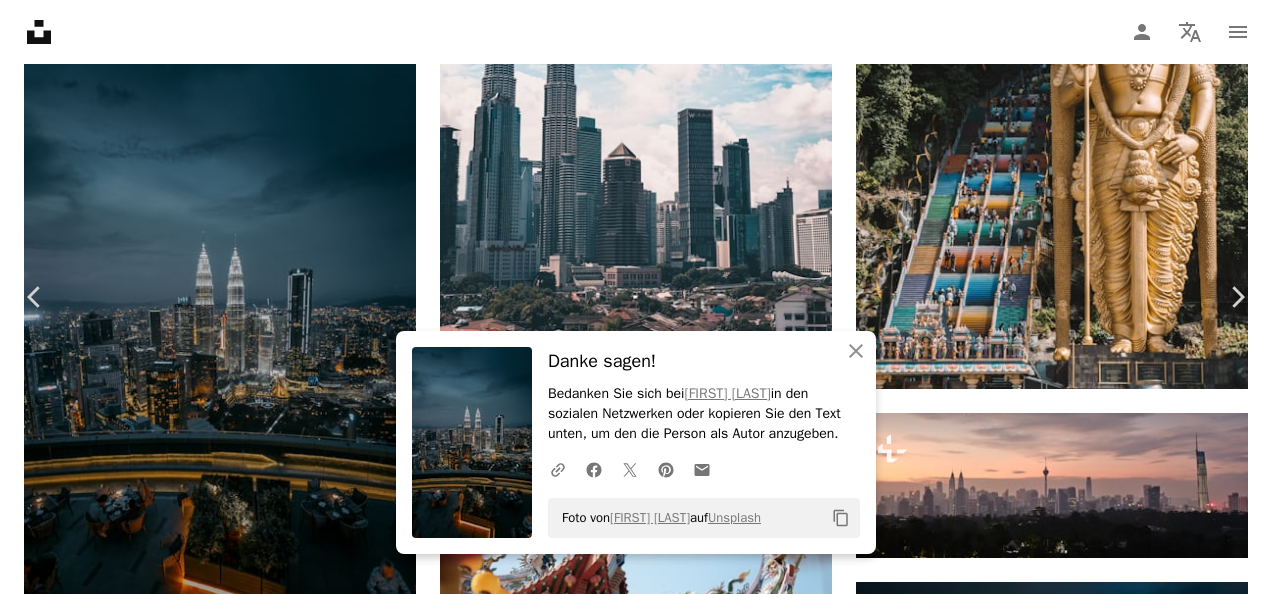 click on "Zoom in" at bounding box center (628, 5714) 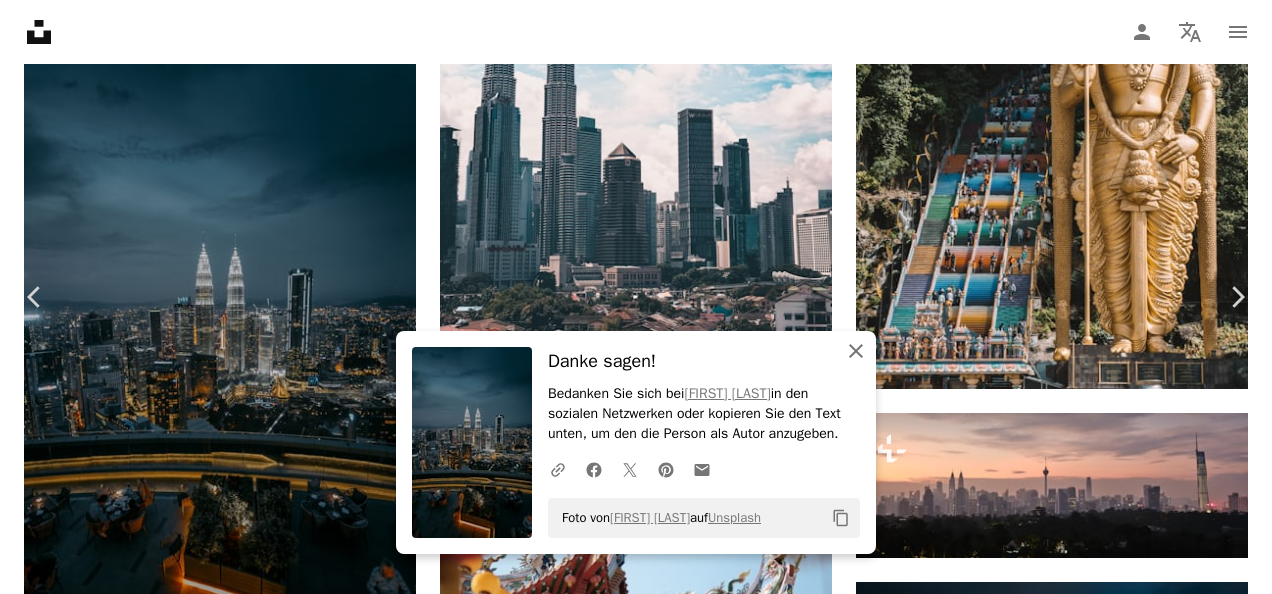 click on "An X shape Schließen" at bounding box center (856, 351) 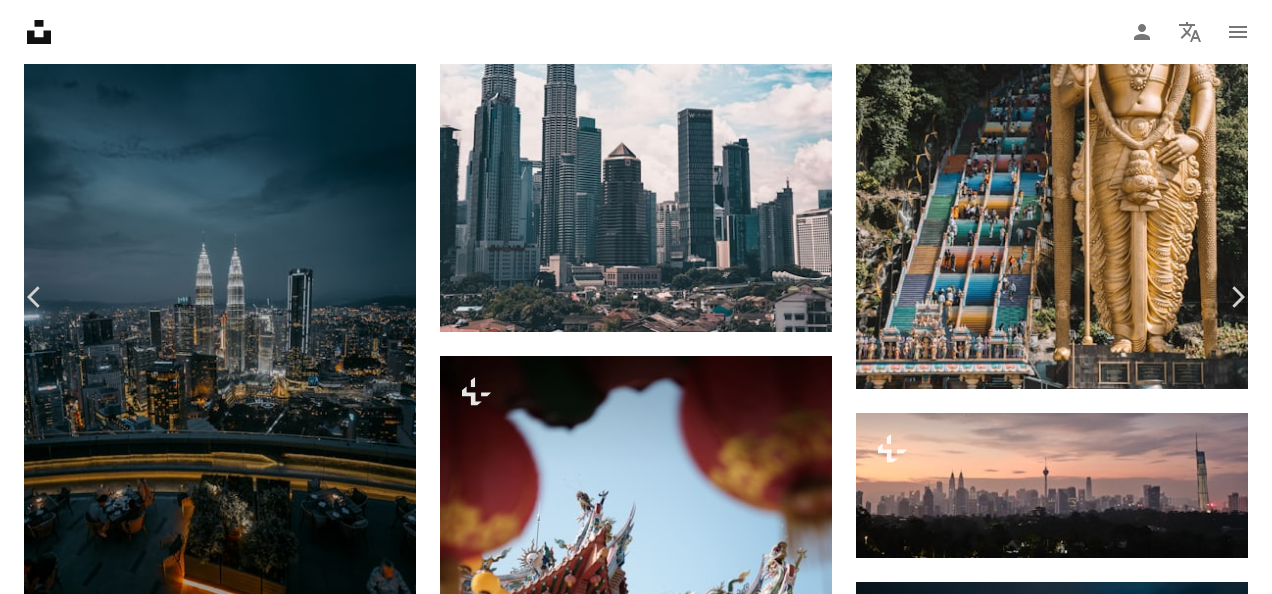 click on "An X shape" at bounding box center (20, 20) 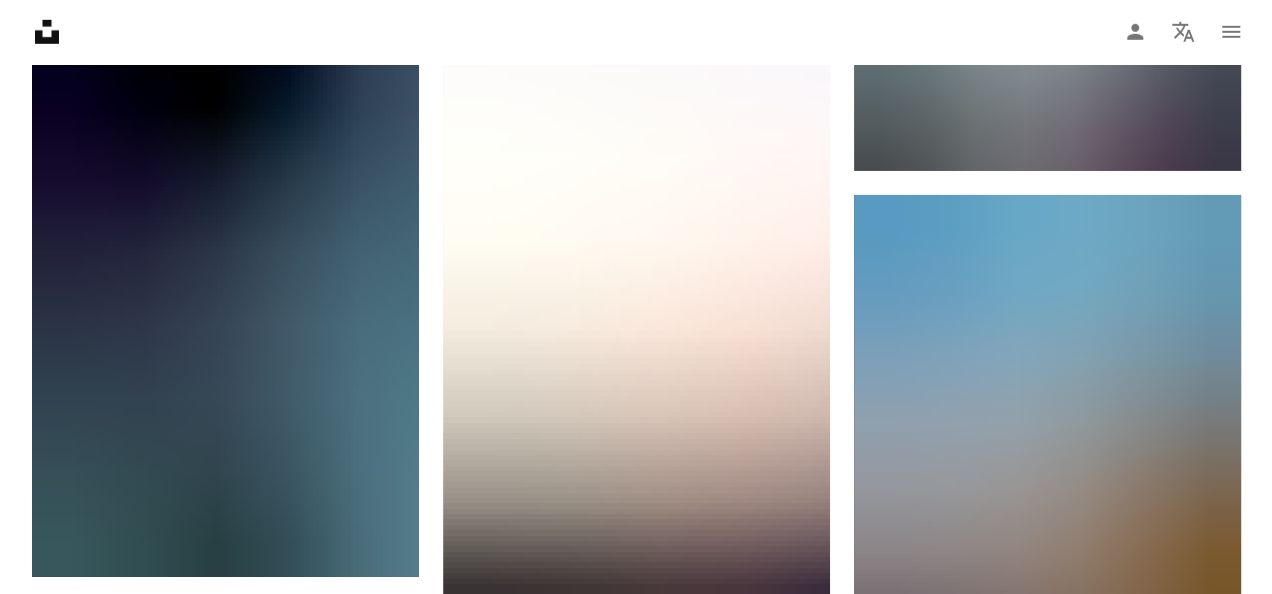 scroll, scrollTop: 3080, scrollLeft: 0, axis: vertical 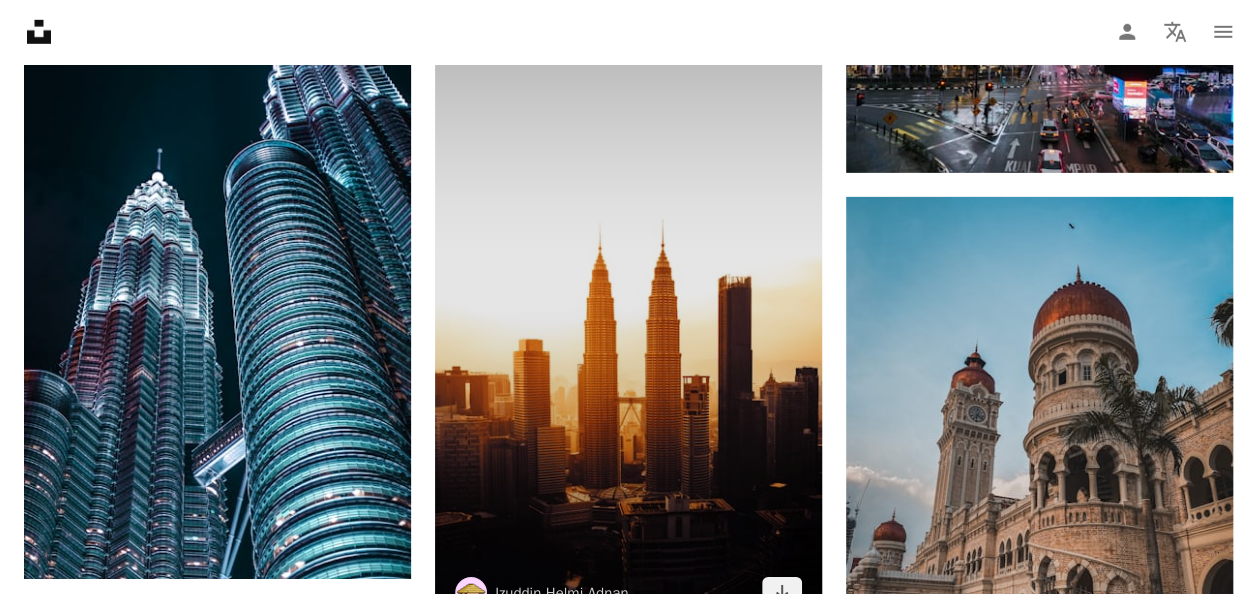 click at bounding box center (628, 285) 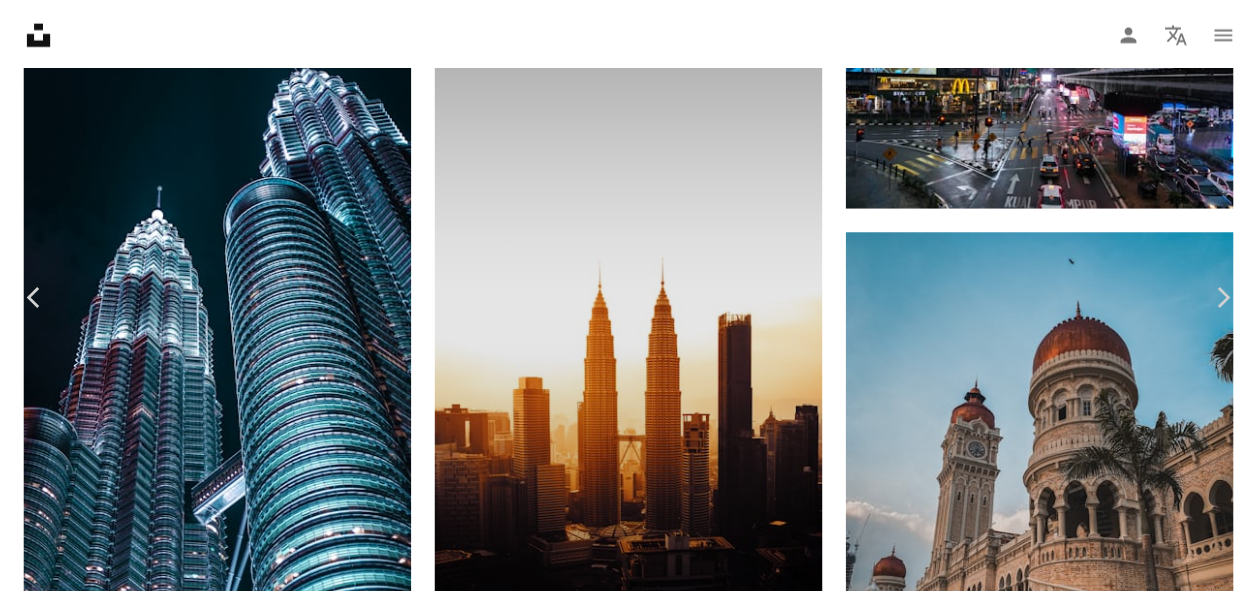 scroll, scrollTop: 80, scrollLeft: 0, axis: vertical 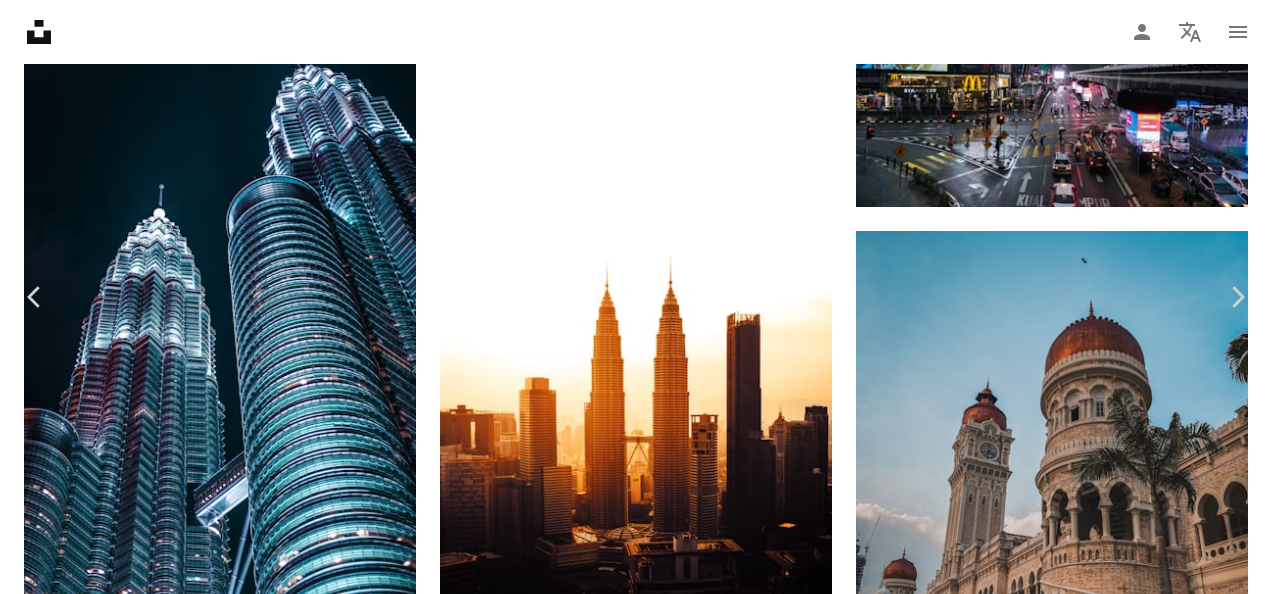 click on "Kostenlos herunterladen" at bounding box center (1041, 4128) 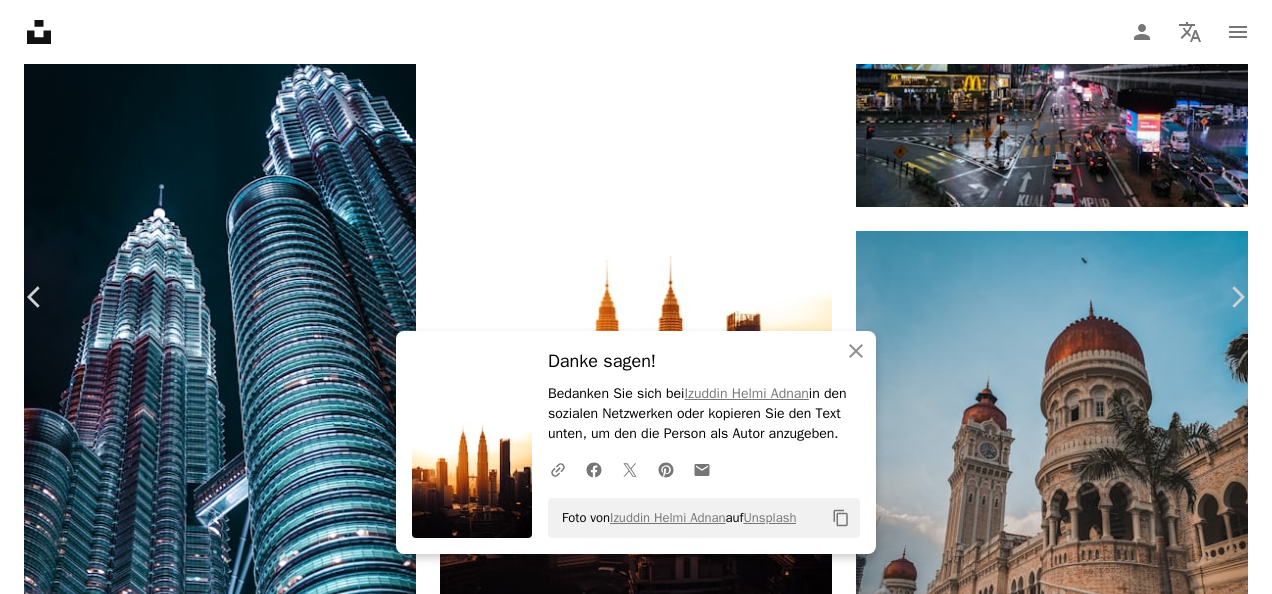 click on "An X shape" at bounding box center [20, 20] 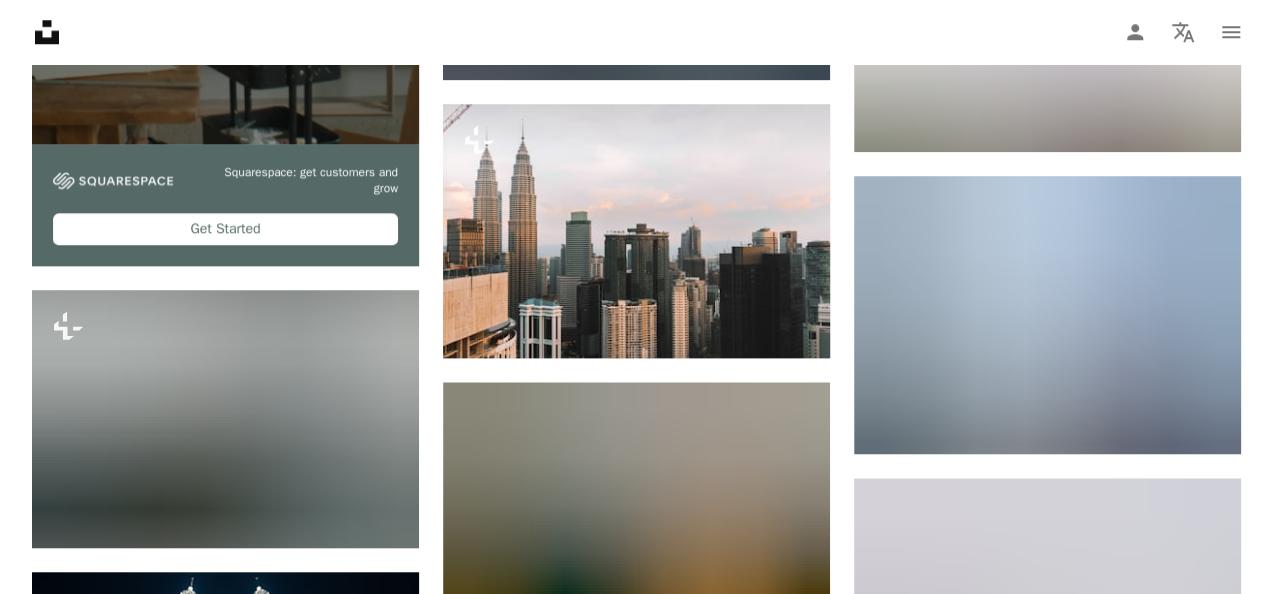 scroll, scrollTop: 4720, scrollLeft: 0, axis: vertical 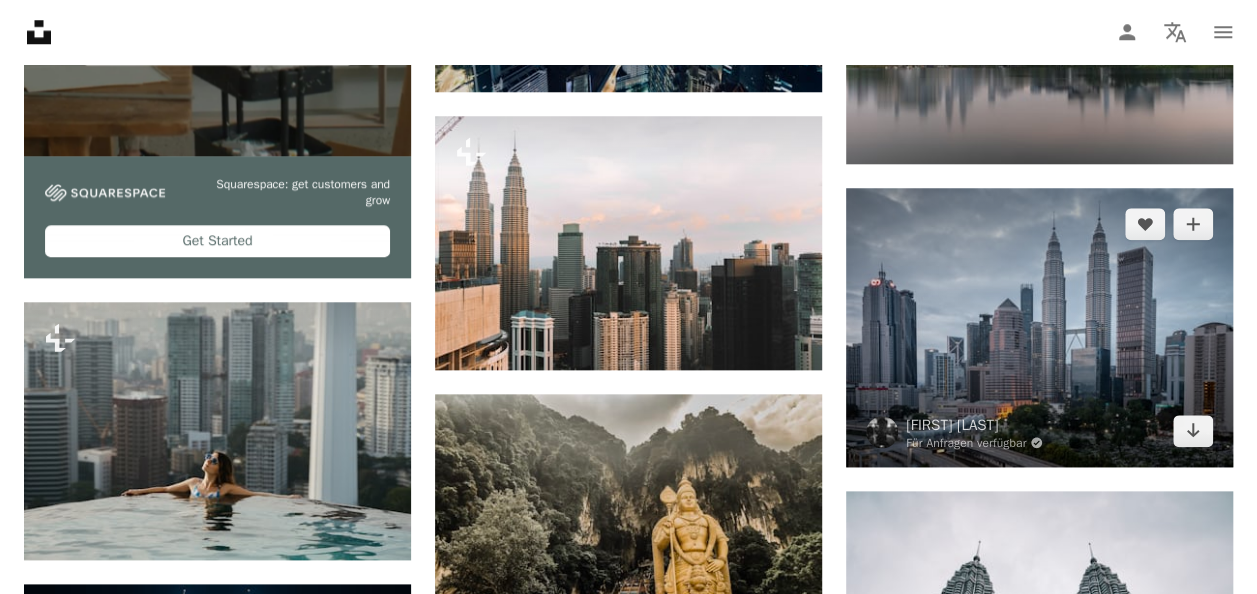 click at bounding box center (1039, 327) 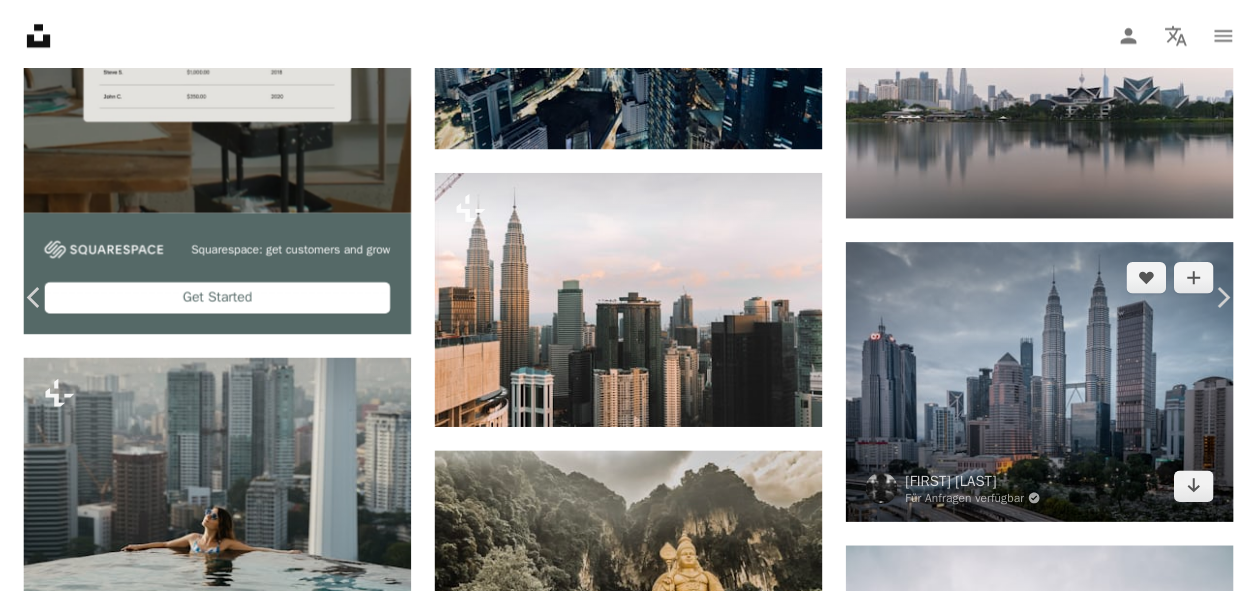 scroll, scrollTop: 120, scrollLeft: 0, axis: vertical 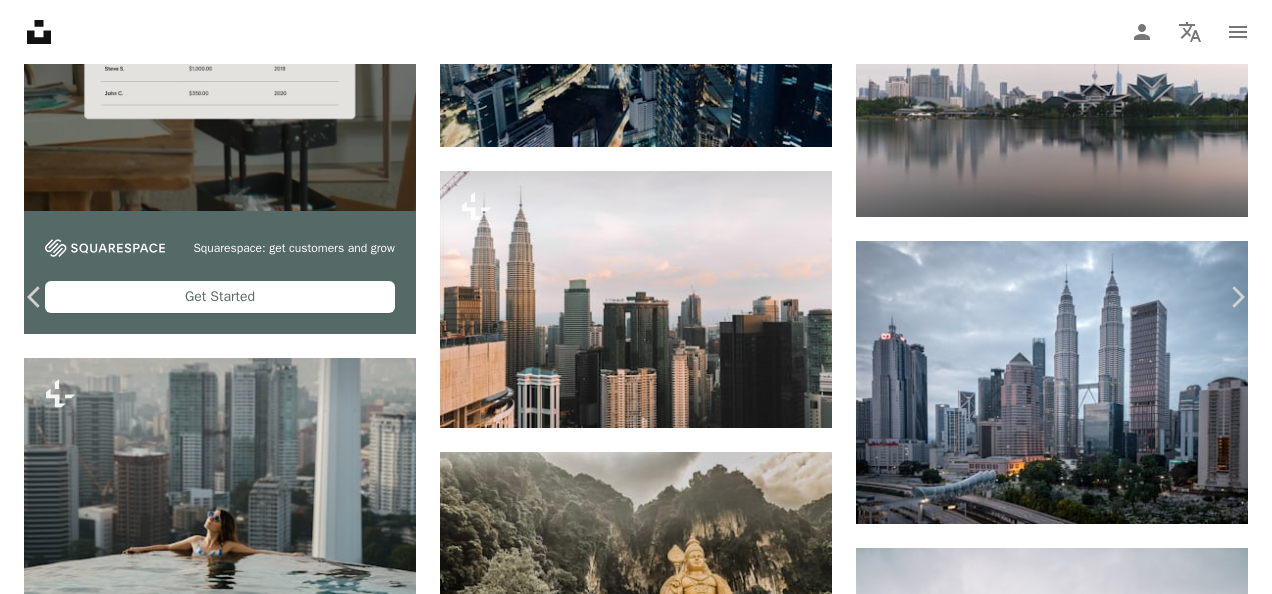 click on "An X shape" at bounding box center [20, 20] 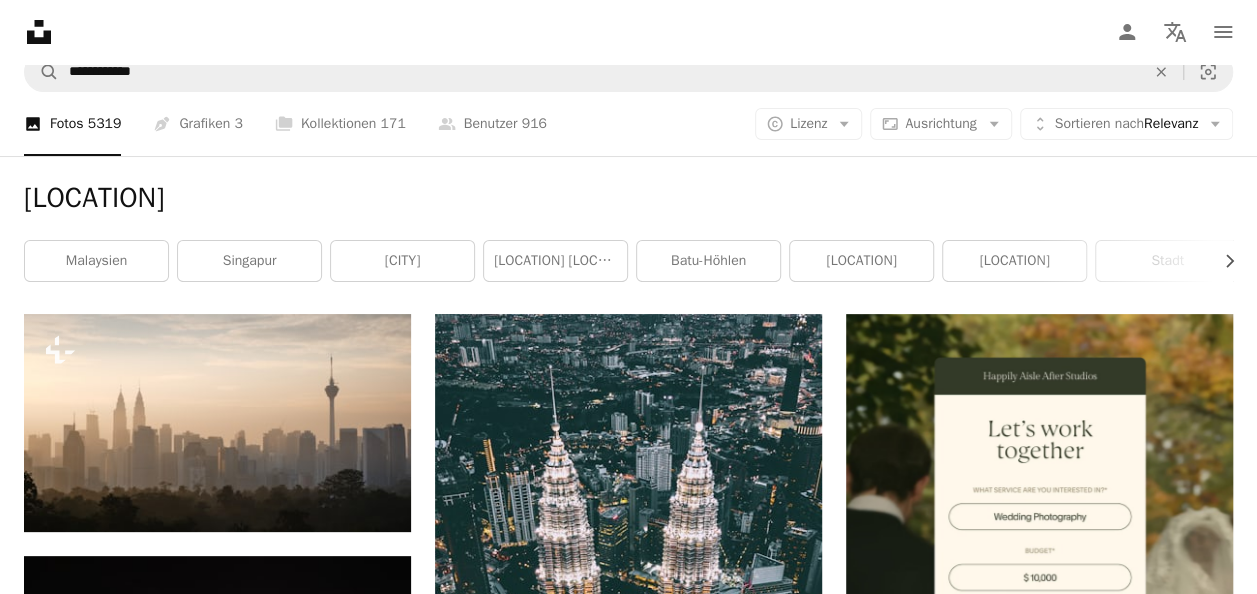 scroll, scrollTop: 0, scrollLeft: 0, axis: both 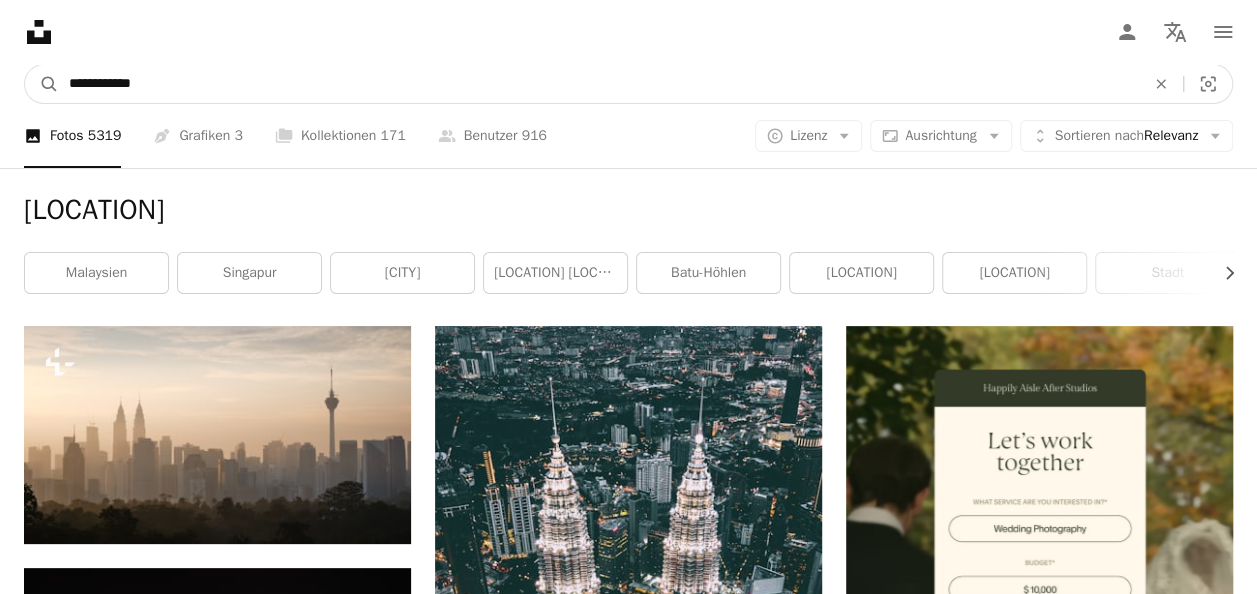 click on "**********" at bounding box center (599, 84) 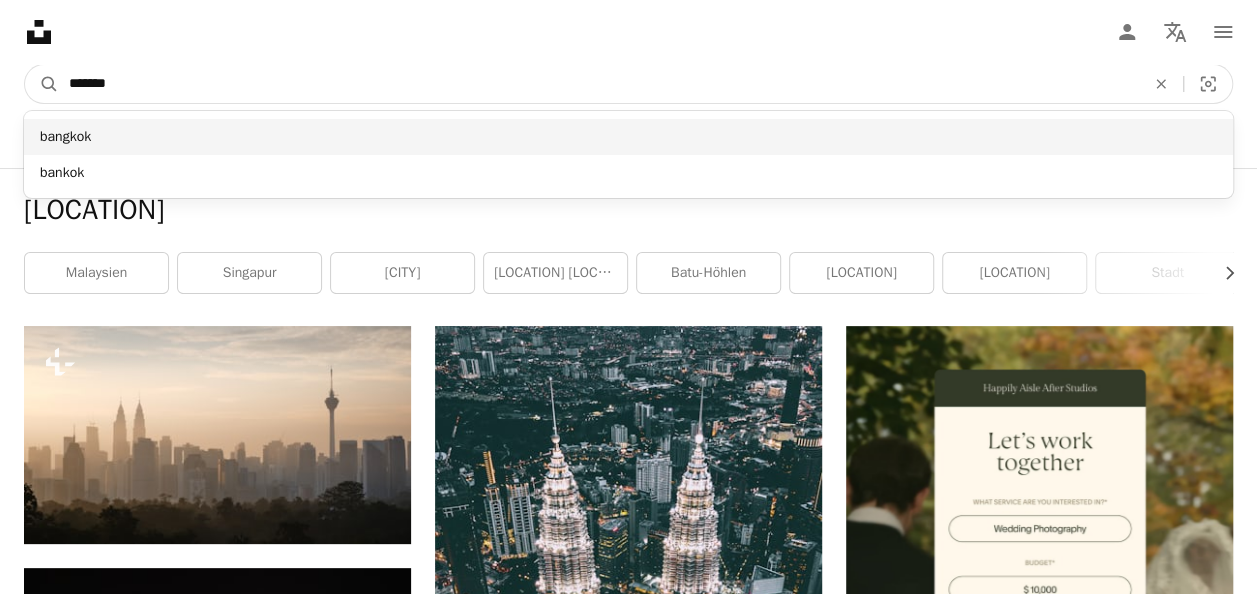 type on "*******" 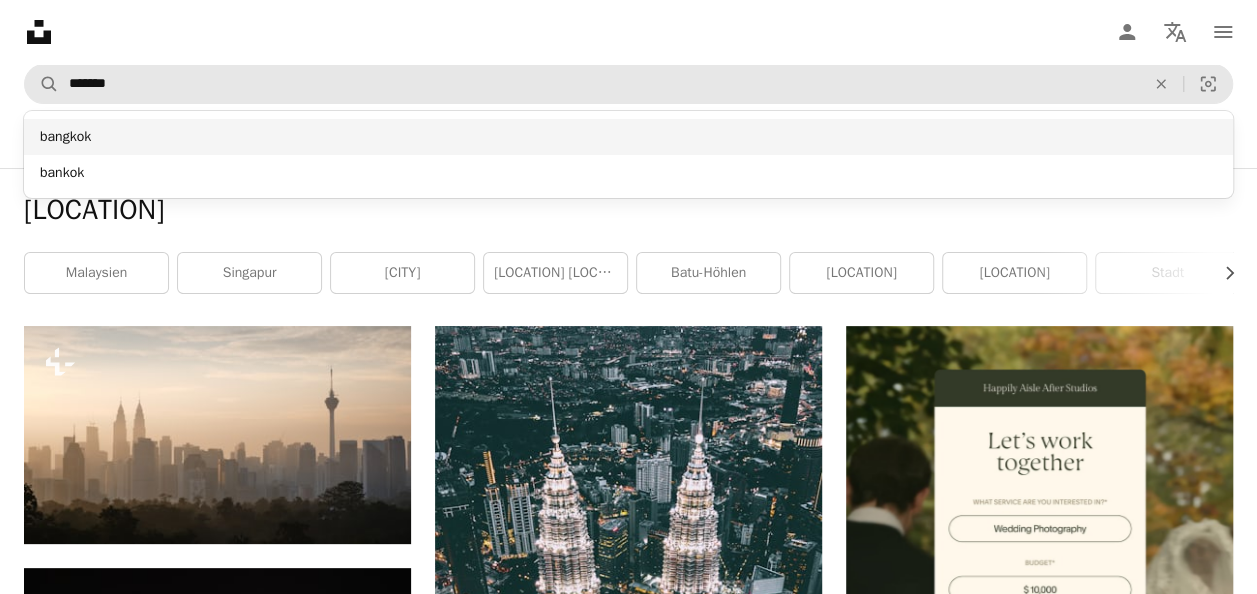 click on "bangkok" at bounding box center [628, 137] 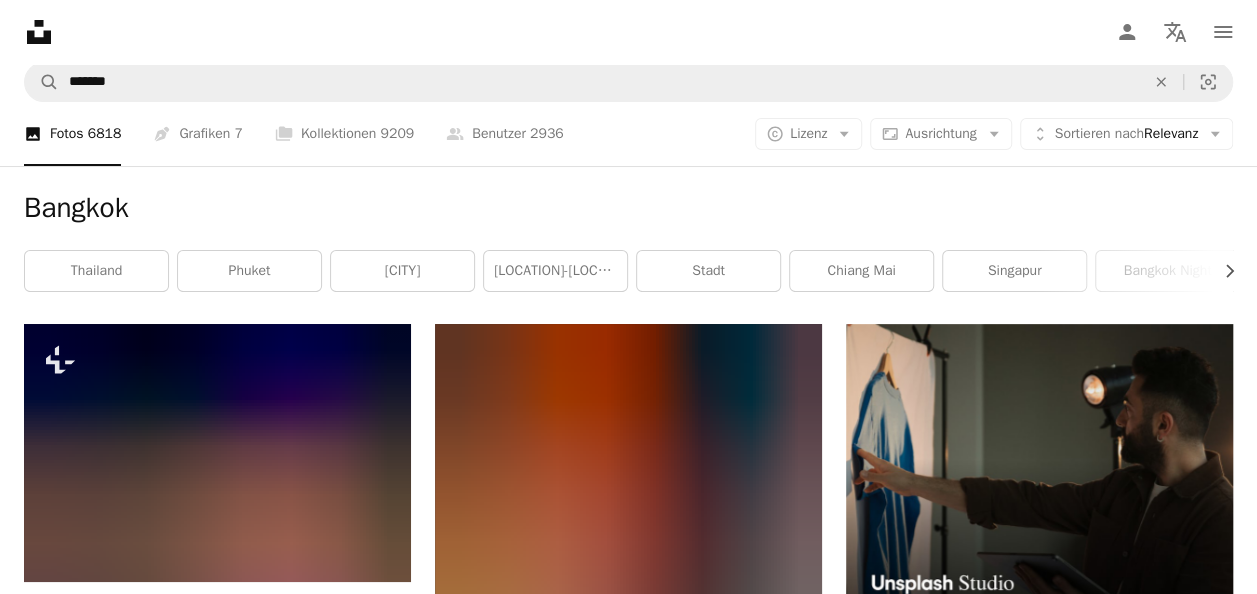 scroll, scrollTop: 0, scrollLeft: 0, axis: both 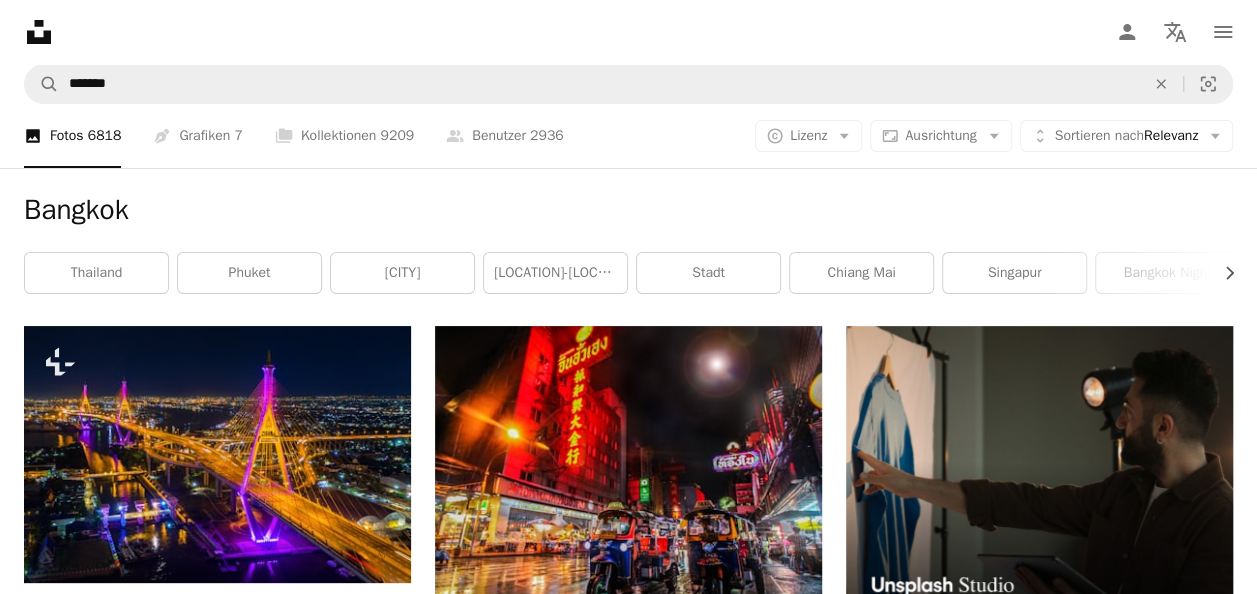 click on "Unsplash logo Unsplash-Startseite A photo Pen Tool A compass A stack of folders Download Person Localization icon navigation menu" at bounding box center (628, 32) 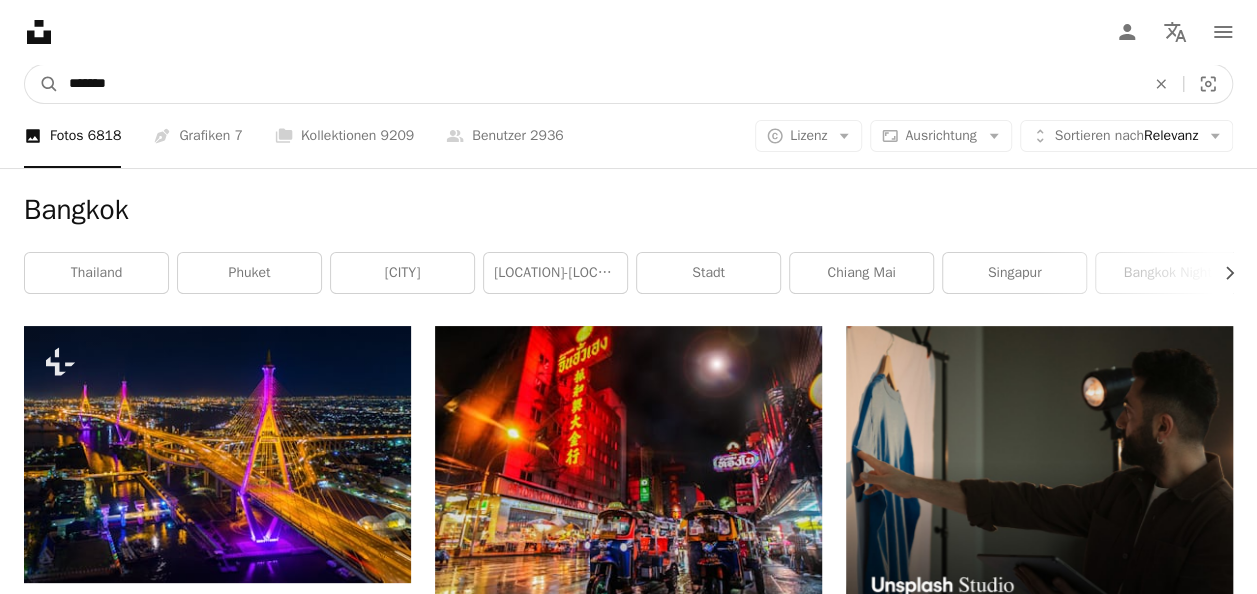 click on "*******" at bounding box center (599, 84) 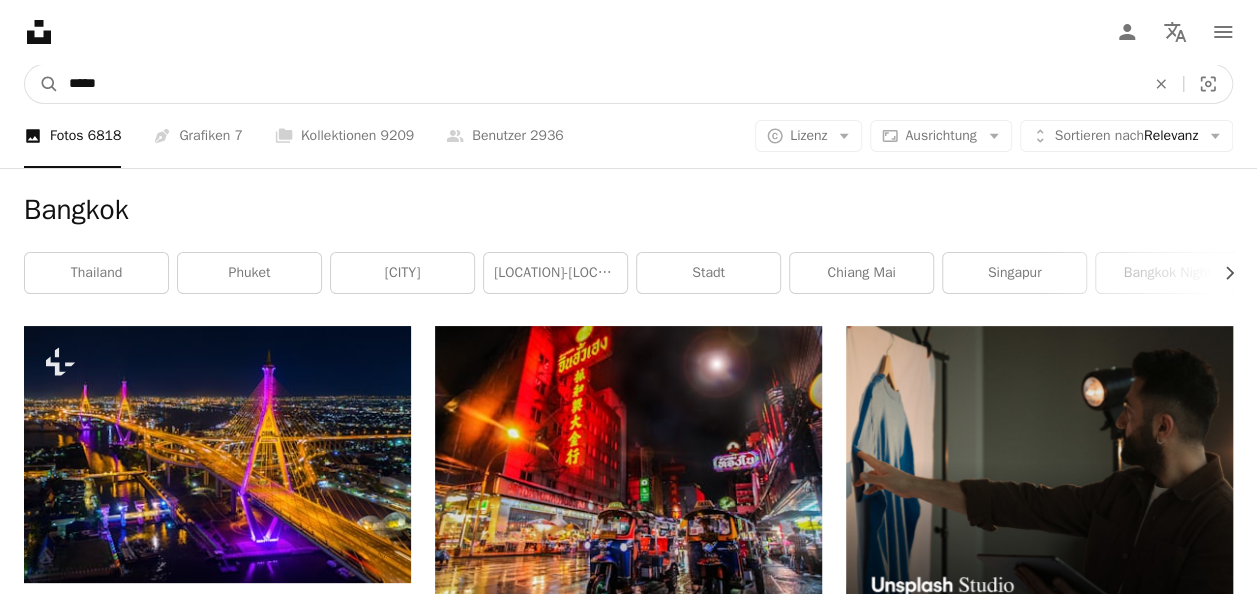 type on "*****" 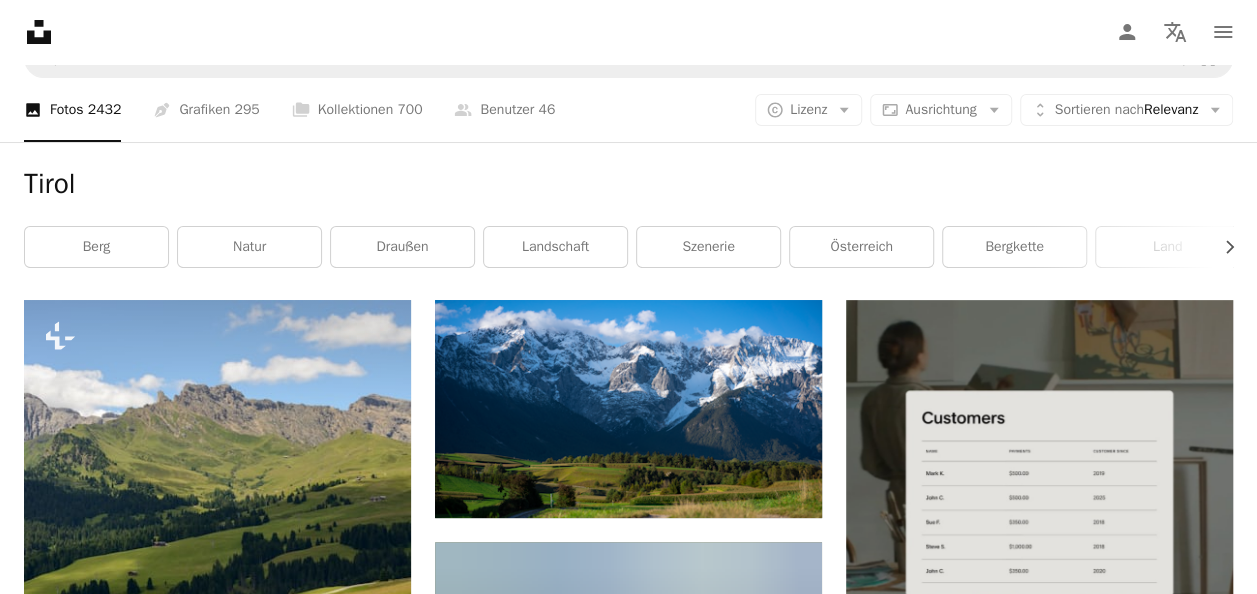 scroll, scrollTop: 0, scrollLeft: 0, axis: both 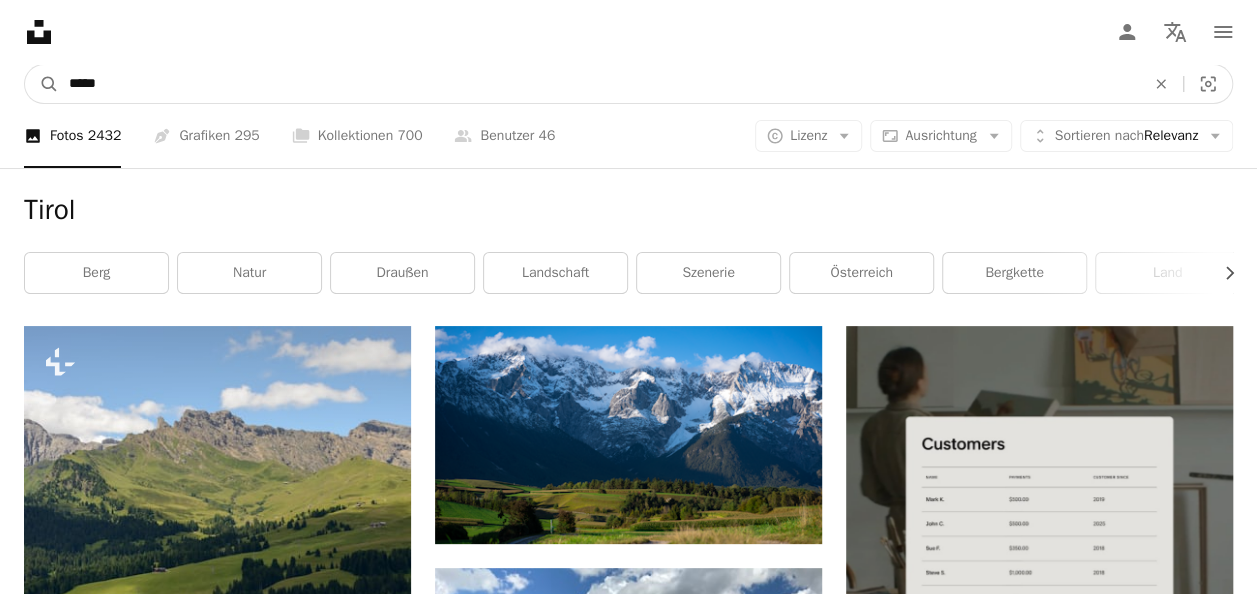 click on "*****" at bounding box center [599, 84] 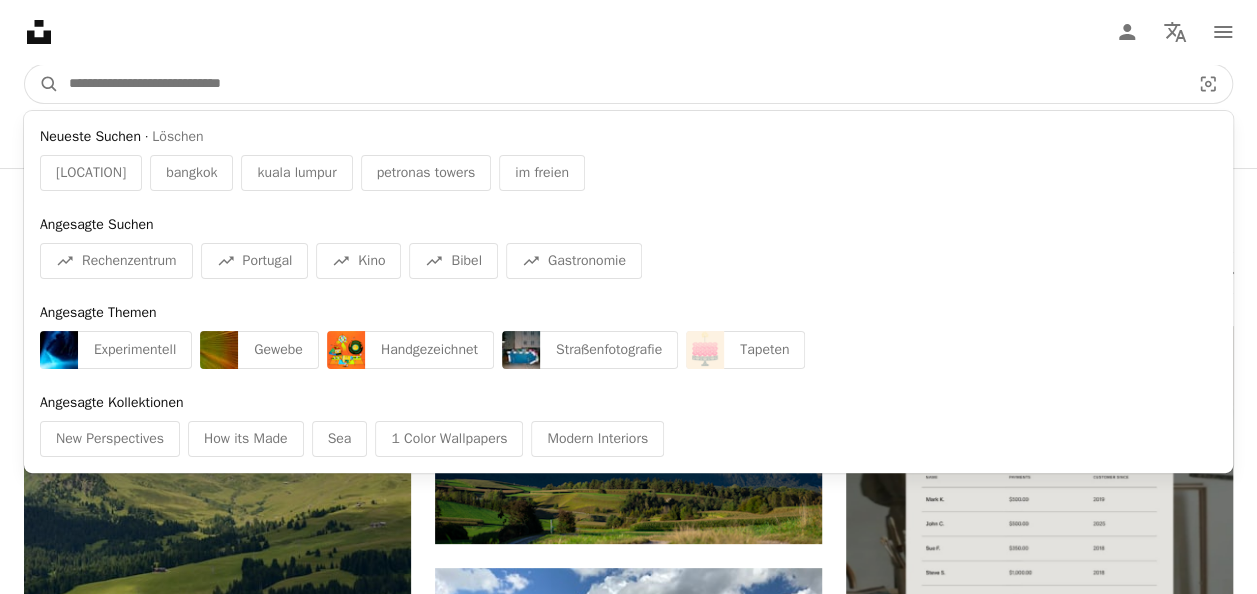 type 